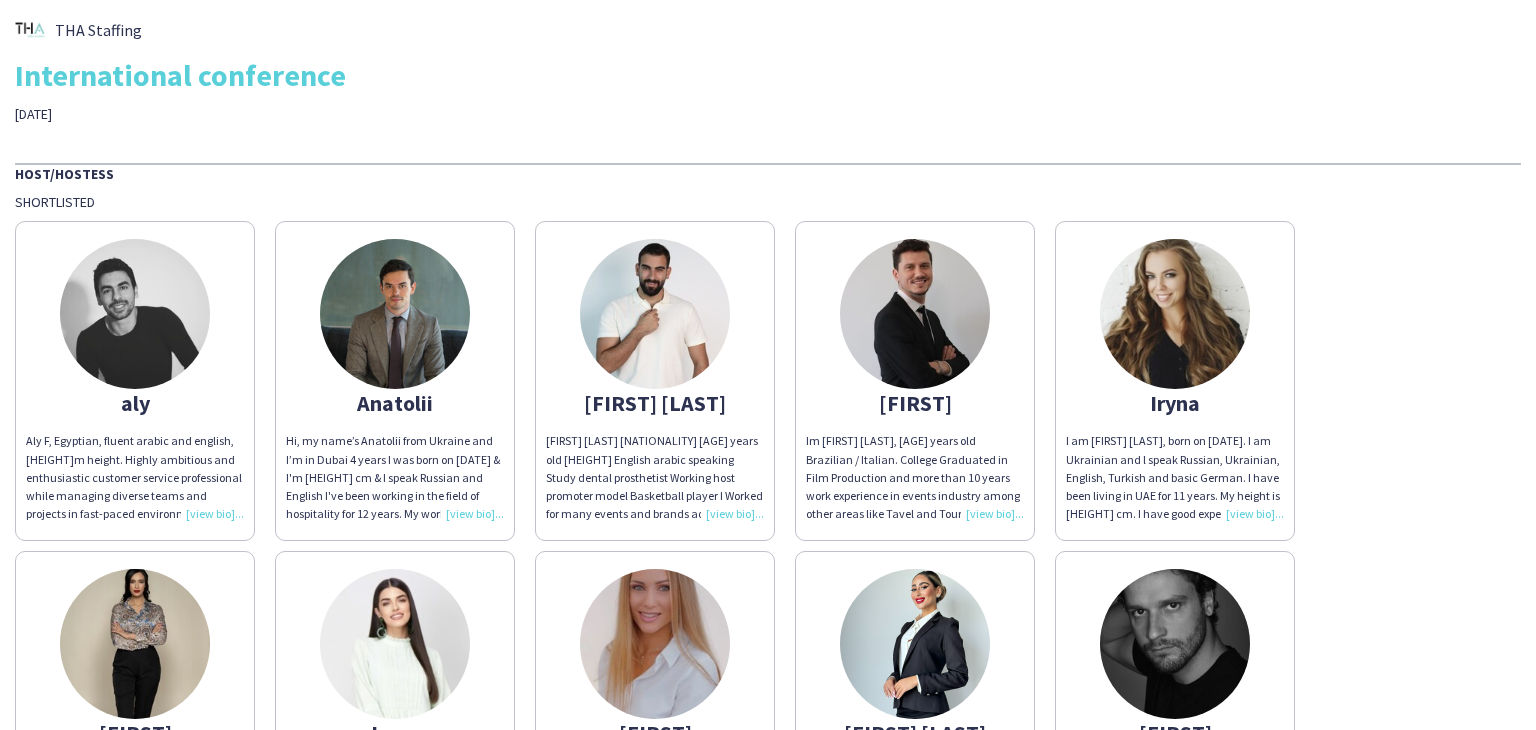 scroll, scrollTop: 0, scrollLeft: 0, axis: both 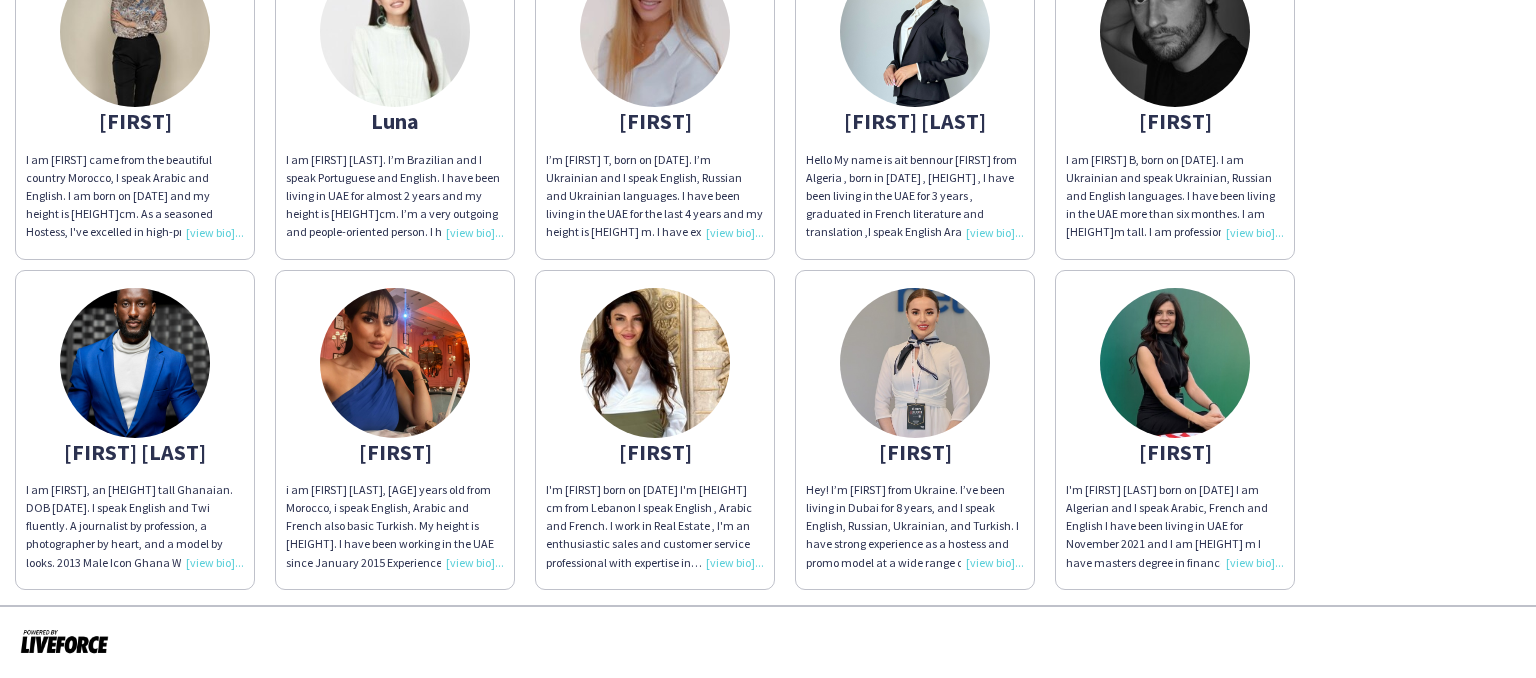 click on "aly
chevron-left
chevron-right
Open photos pop-in
Aly F, Egyptian, fluent arabic and english, [HEIGHT]m height.
Highly ambitious and enthusiastic customer service professional while
managing diverse teams and projects in fast-paced environments.
Passionate about innovation and continuous improvement.
Experience in hospitality as cabin crew, store manager and other positons.  Anatolii
Hi, my name’s Anatolii from Ukraine and I’m in Dubai 4 years I was born on [DATE] & I'm [HEIGHT] cm & I speak Russian and English I've been working in the field of hospitality for 12 years. My work experience as a waiter, host, bartender, manager and promoter. I am a sociable and cheerful person who enjoys the work I undertake. I have done a lot of events, exhibitions and privet parties with high profile clients and always spread good energy at work.
[FIRST] [LAST]
Guilherme
Iryna
Khadija
Luna
Maryna
Melina Yasmine
Mykyta
Nana Yaw Kusi
Salima
Yanina
Yulia
Zineb" 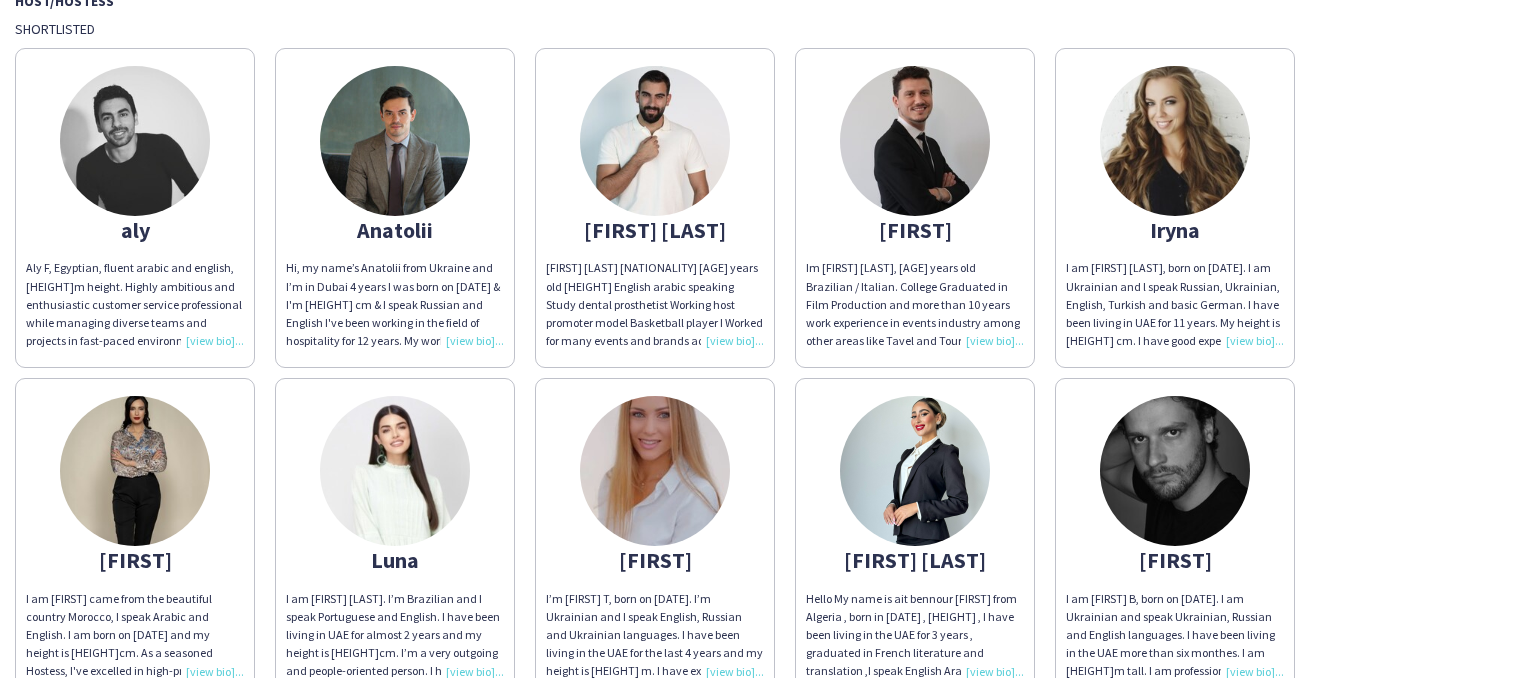 scroll, scrollTop: 172, scrollLeft: 0, axis: vertical 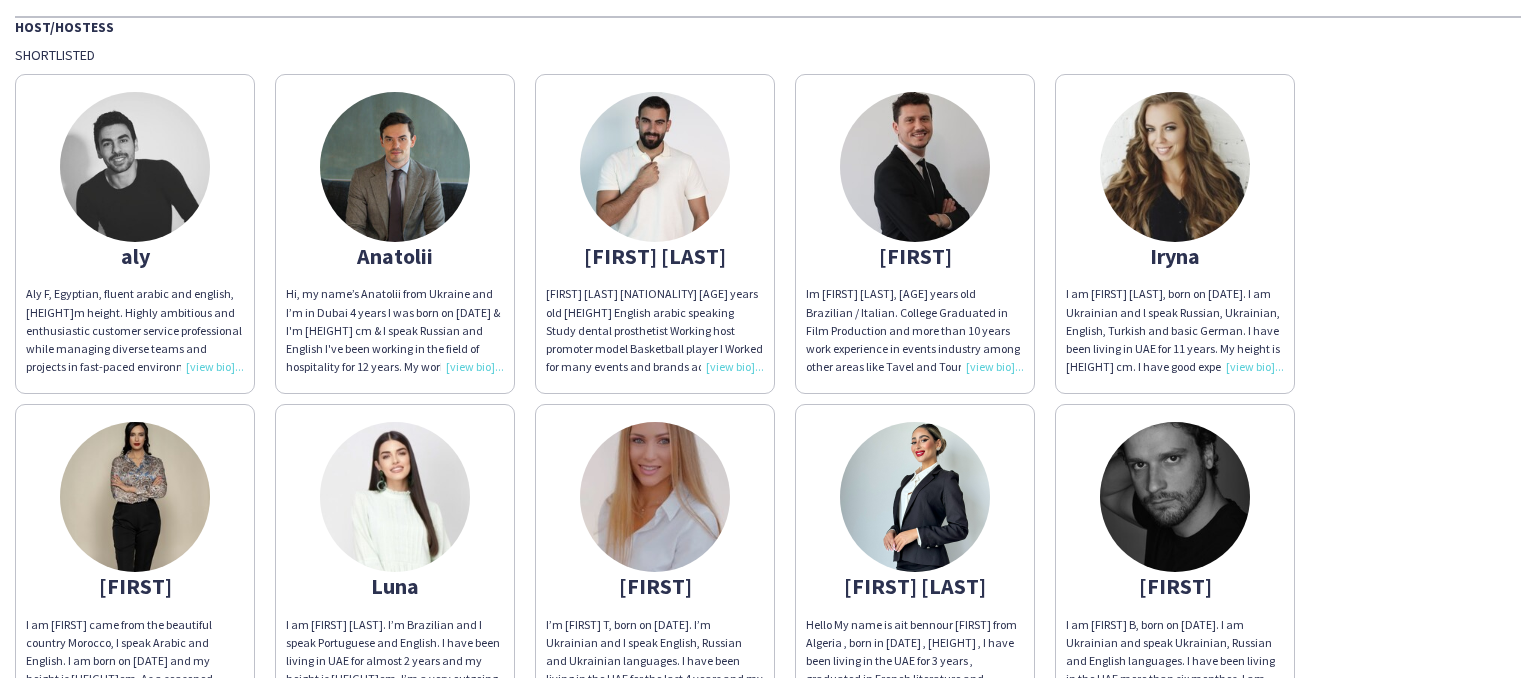 click on "Aly F, Egyptian, fluent arabic and english, [HEIGHT]m height.
Highly ambitious and enthusiastic customer service professional while
managing diverse teams and projects in fast-paced environments.
Passionate about innovation and continuous improvement.
Experience in hospitality as cabin crew, store manager and other positons." 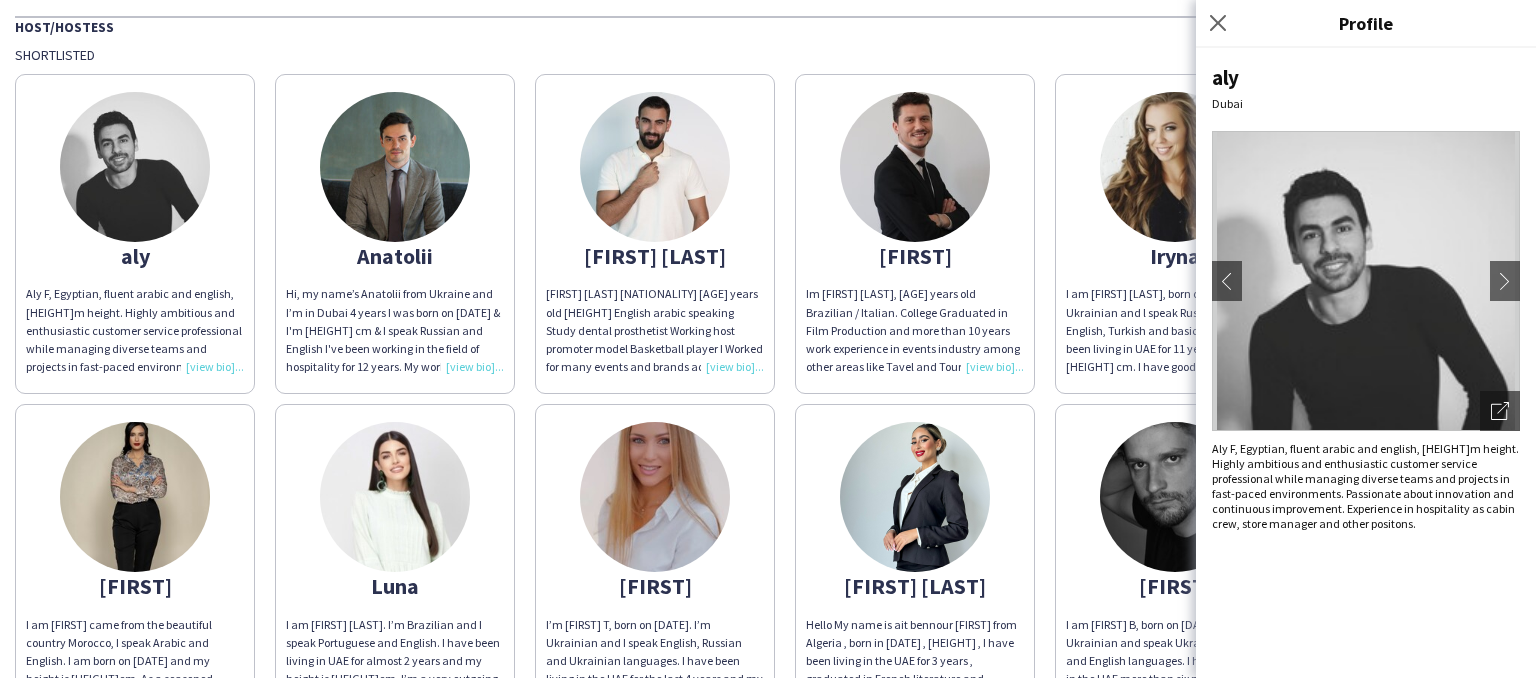 drag, startPoint x: 1533, startPoint y: 349, endPoint x: 1535, endPoint y: 366, distance: 17.117243 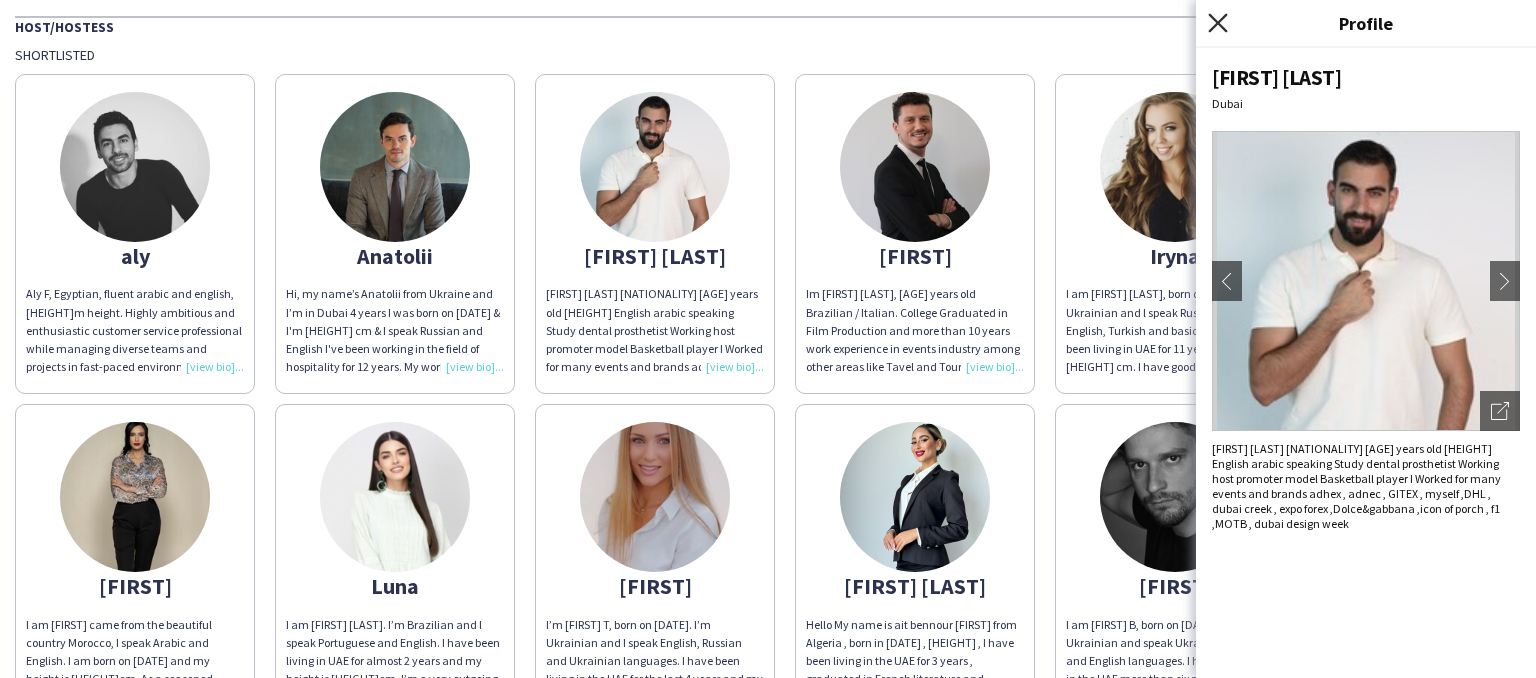 click on "Close pop-in" 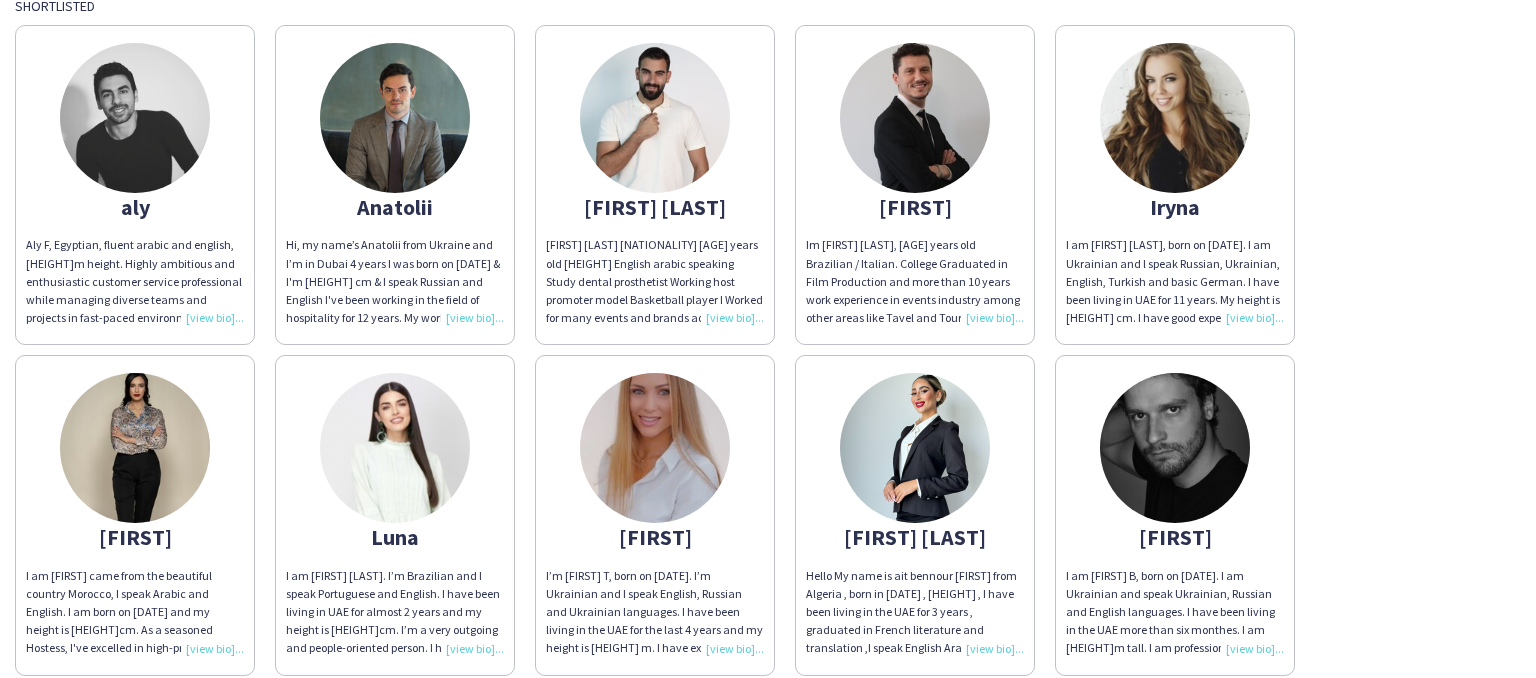 scroll, scrollTop: 200, scrollLeft: 0, axis: vertical 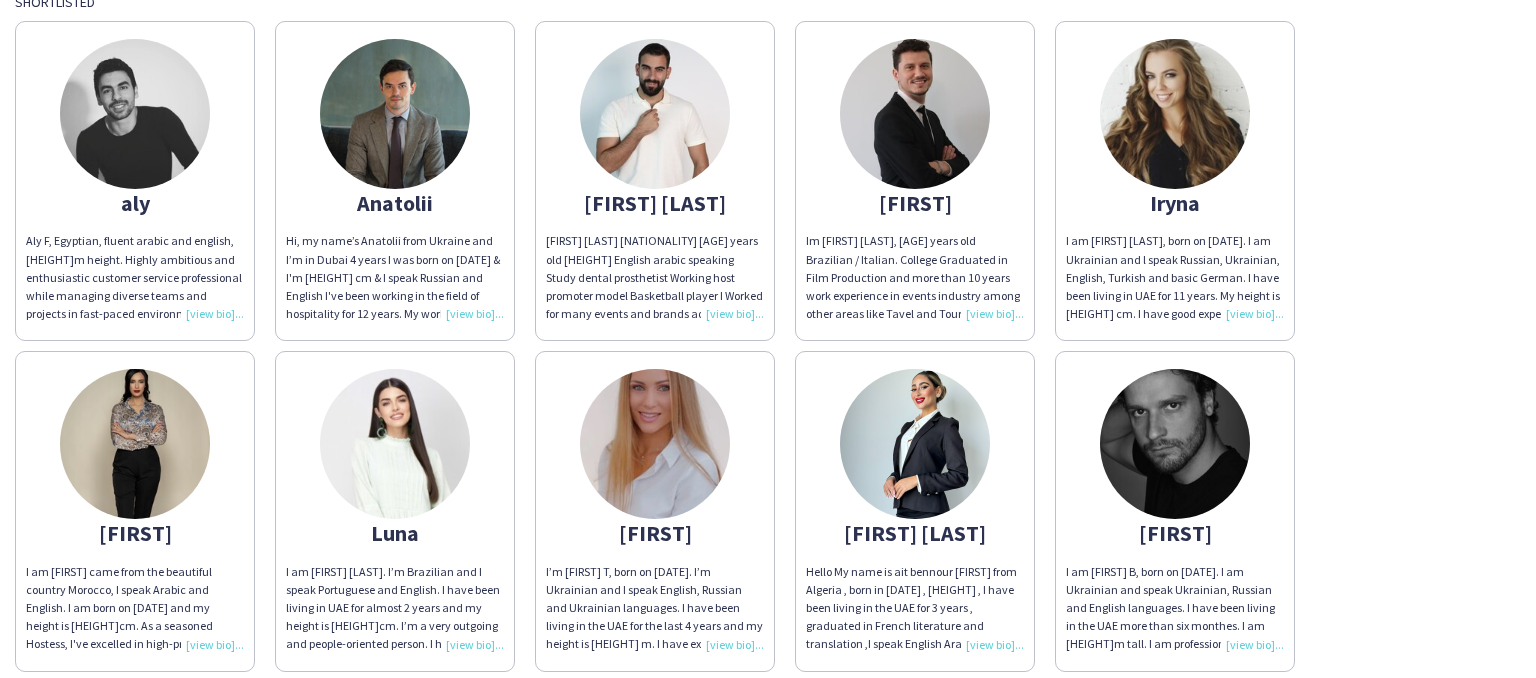 click on "I am [FIRST] [LAST], born on [DATE].
I am Ukrainian and l speak Russian, Ukrainian, English, Turkish and basic German.
I have been living in UAE for 11 years.
My height is [HEIGHT] cm.
I have good experience in hospitality, events, aviation, real estate and business development.
I believe l will align well with your team due to my adaptability, communication skills and commitment to the things lm doing. Looking forward working with you 😃" 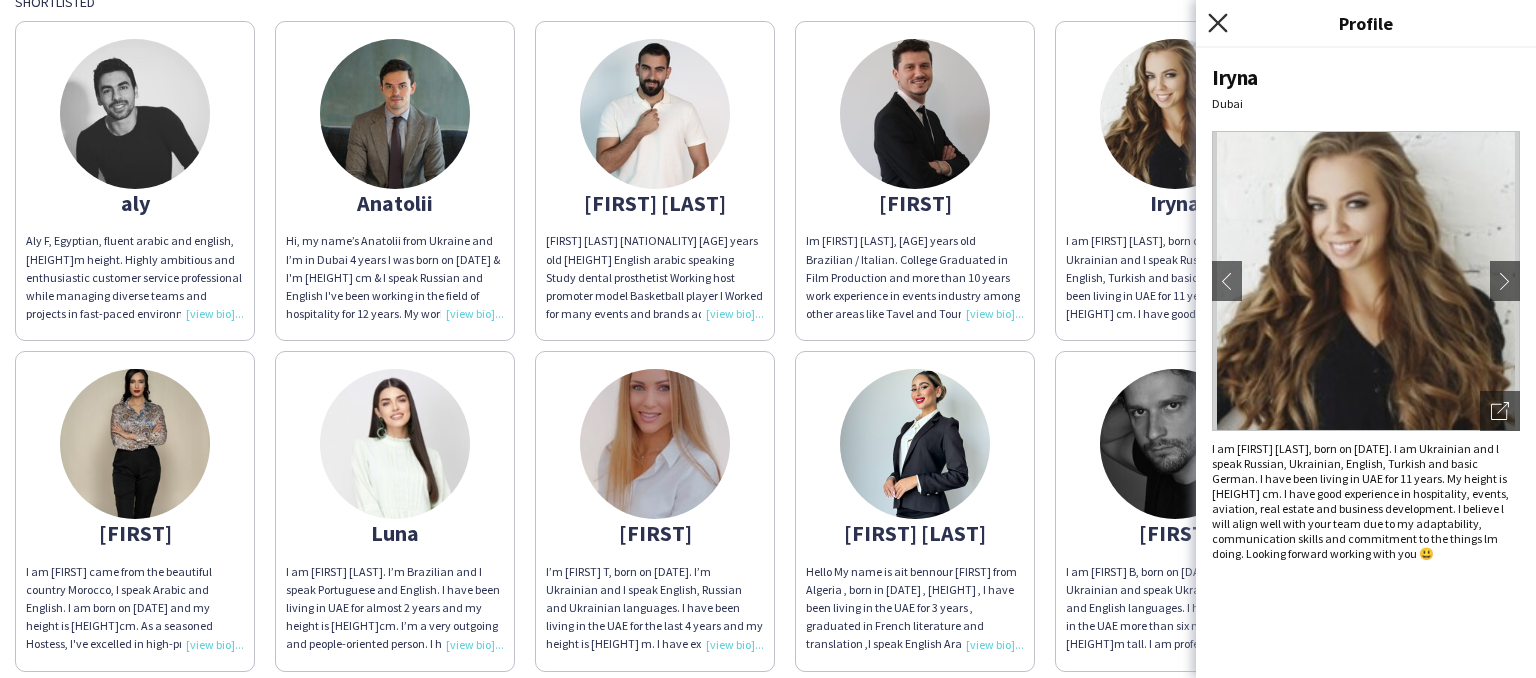 click 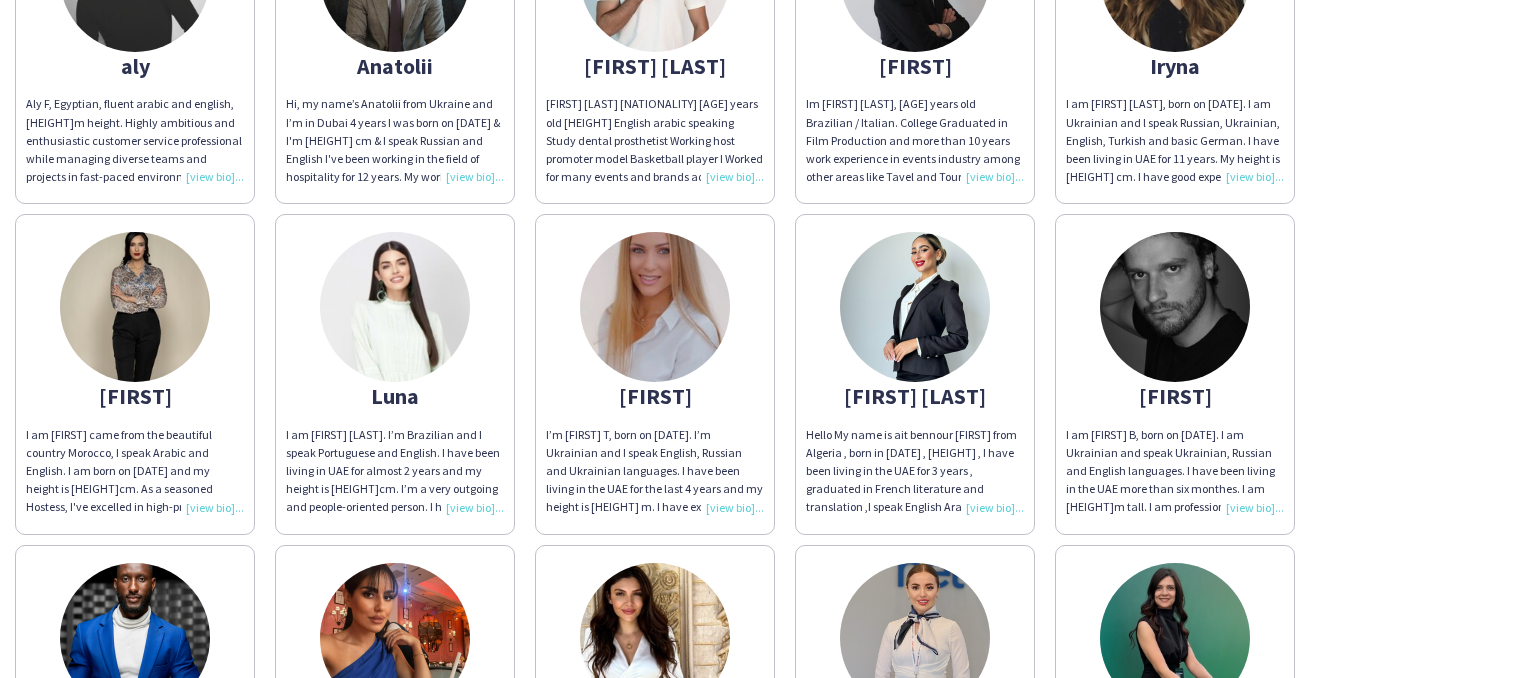 scroll, scrollTop: 340, scrollLeft: 0, axis: vertical 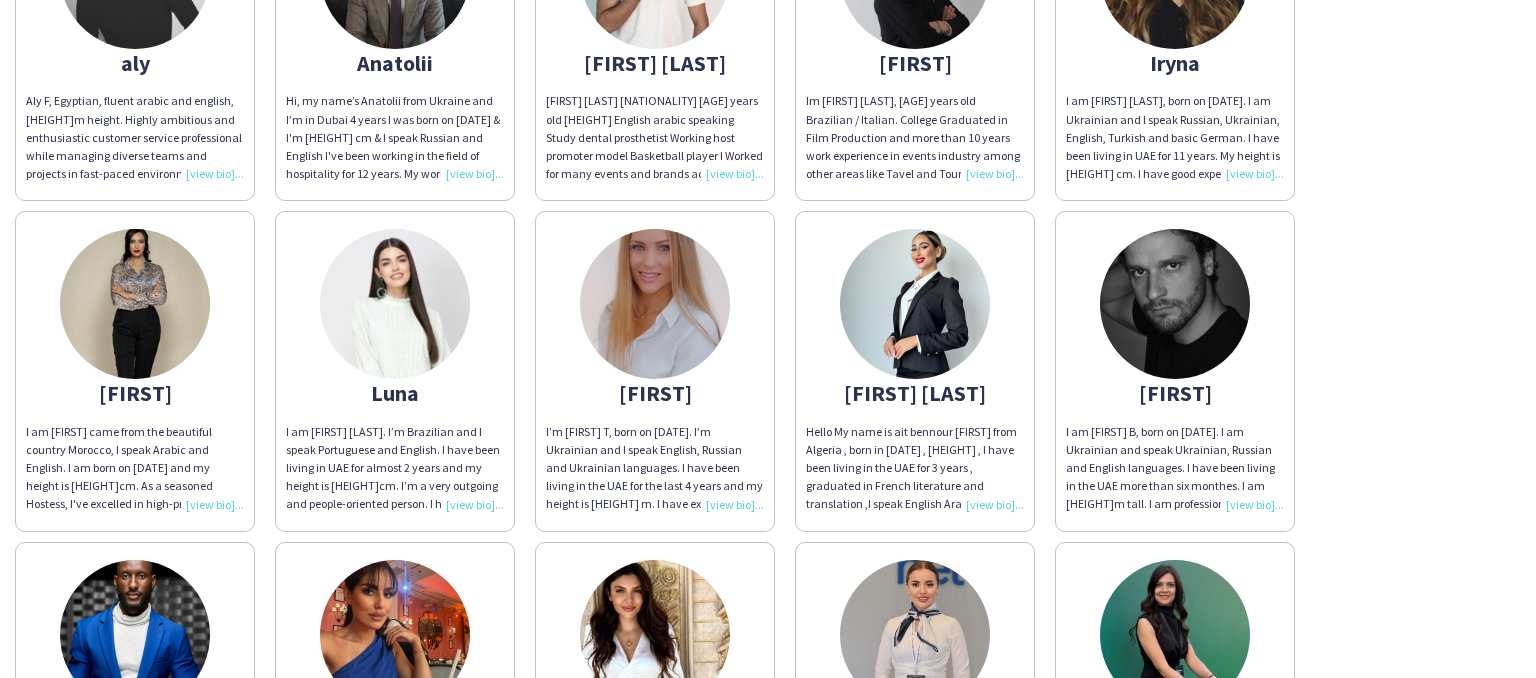 click on "I am [FIRST] [LAST]. I’m Brazilian and I speak Portuguese and English. I have been living in UAE for almost 2 years and my height is [HEIGHT]cm.
I’m a very outgoing and people-oriented person. I have experience in modeling and event hosting across various industries, including fashion, beauty, cosmetics, sports, guest reception and registration roles.
I enjoy creating a positive atmosphere and bringing good energy to the team, guests, and clients, contributing to a great experience for everyone." 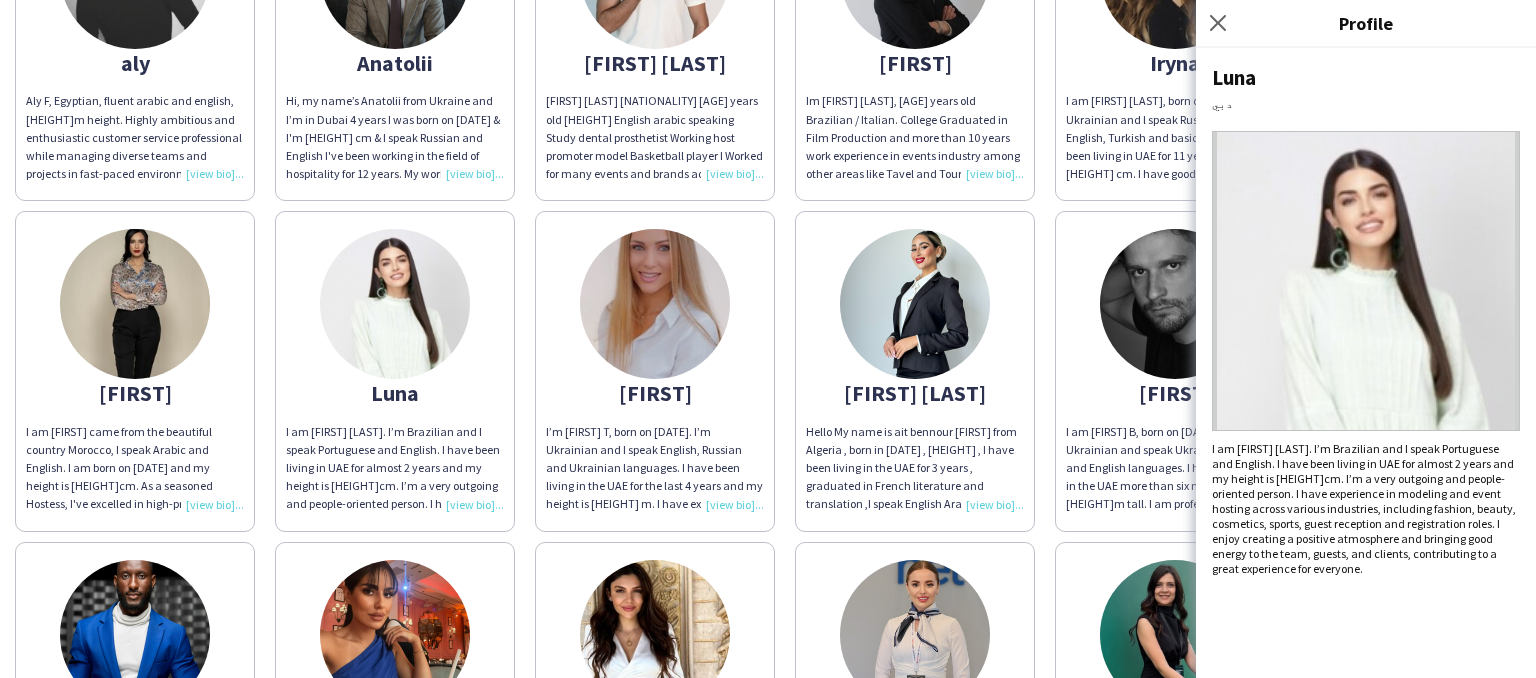 click on "I’m [FIRST] T, born on [DATE]. I’m Ukrainian and I speak English, Russian and Ukrainian languages. I have been living in the UAE for the last 4 years and my height is [HEIGHT] m. I have experience of working with people of all ages as either a hostess, fitness trainer, fashion editor or an interpreter. I’m physically strong, active, hard working, have a creative approach to any task given, with positive attitude, energy and smile." 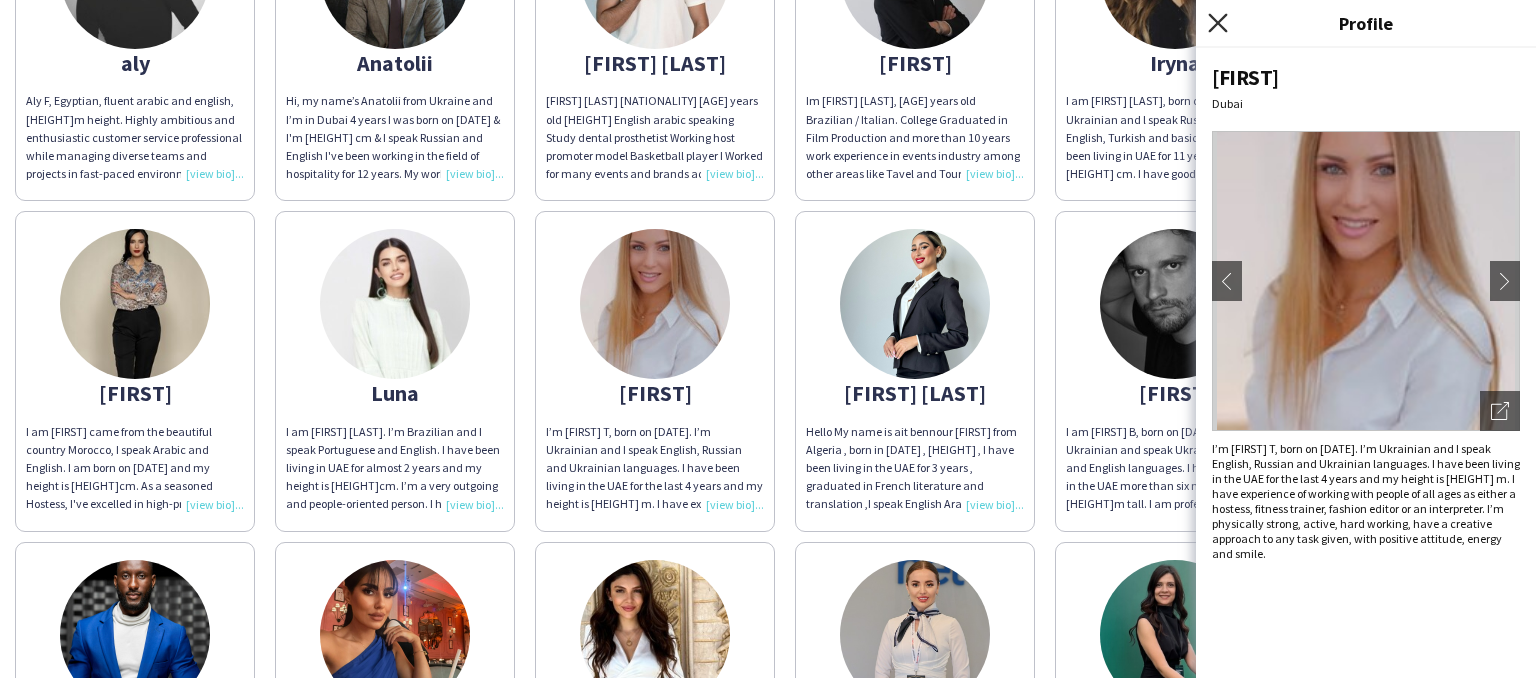 click 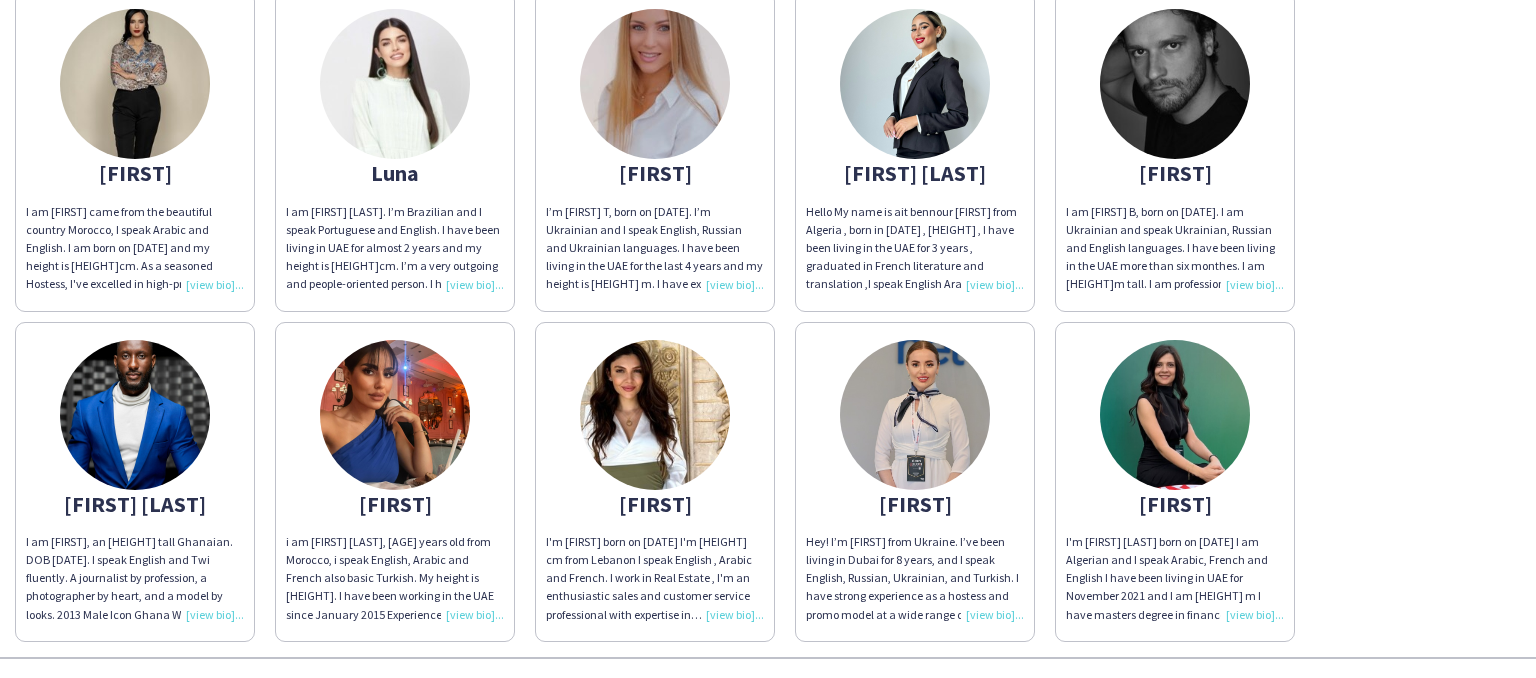 scroll, scrollTop: 563, scrollLeft: 0, axis: vertical 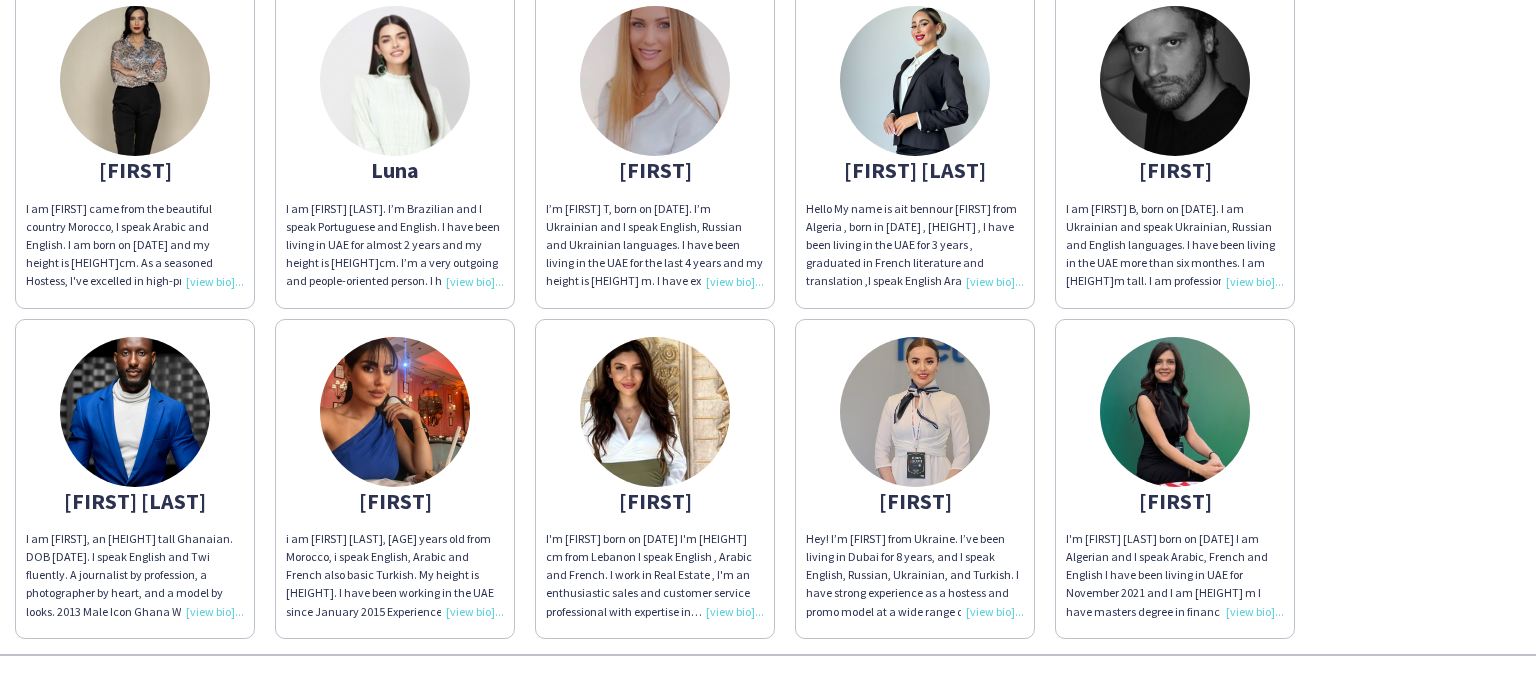 click on "i am [FIRST] [LAST], [AGE] years old from Morocco, i speak English, Arabic and French also basic Turkish. My height is [HEIGHT].
I have been working in the UAE since January 2015
Experienced in events, Sales and customer Service Skilled in food and beverage, reservations and strong operations professional" 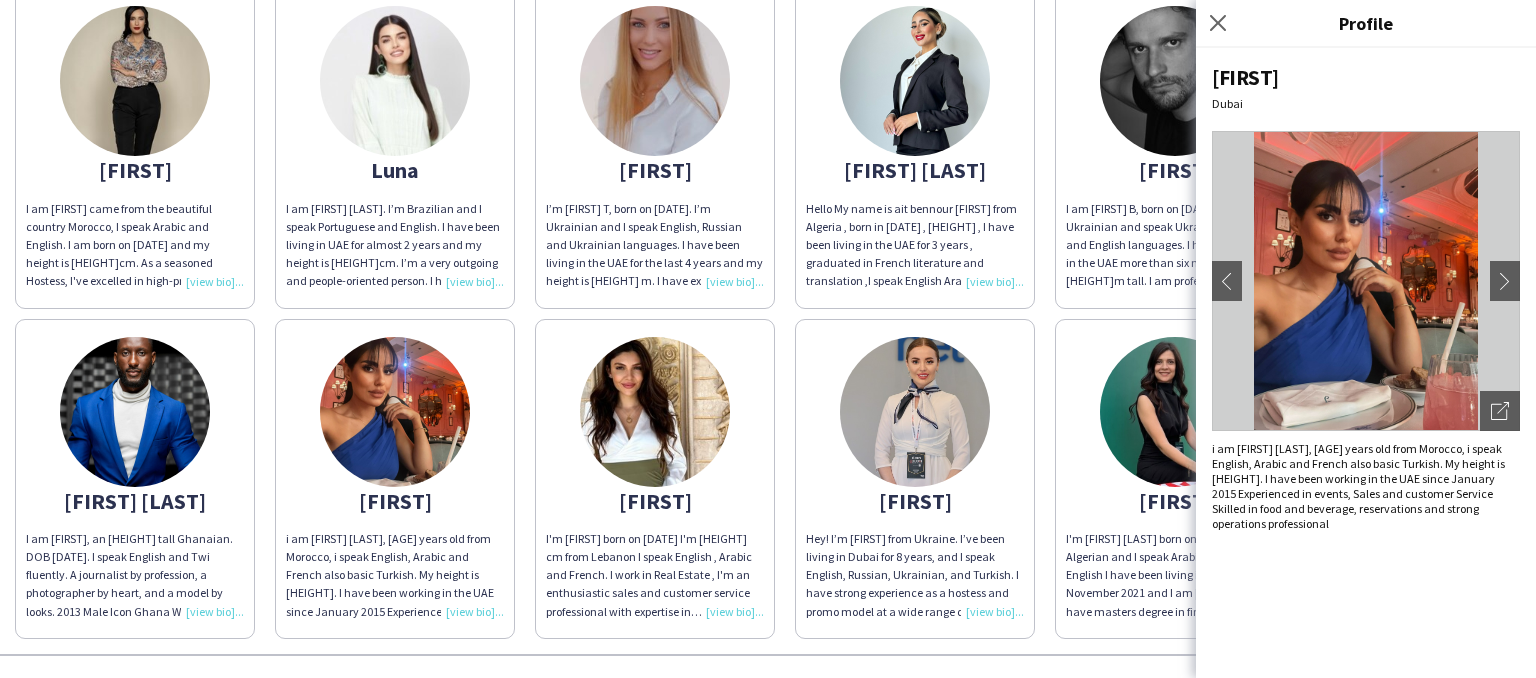 click on "I'm [FIRST] born on [DATE] I'm [HEIGHT] cm from Lebanon I speak English , Arabic and French. I work in Real Estate , I'm an enthusiastic sales and customer service professional with expertise in communication and negotiation as well as an retail online shop owner for 2 years in Lebanon. Obtained an BA in International Relations and traveled to more than 14 counties, enjoy cooking, gym and sunsets.." 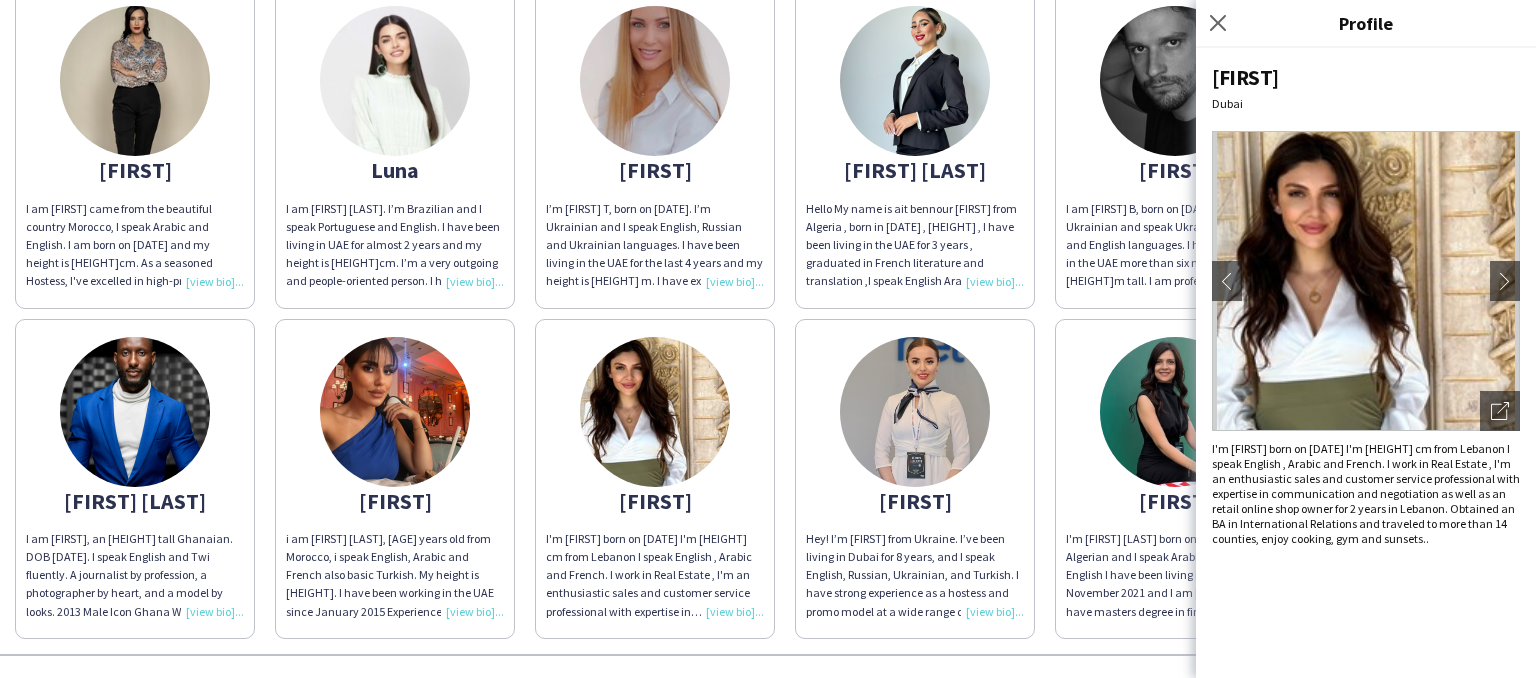 click on "Hello
My name is ait bennour [FIRST] from Algeria , born in [DATE] , [HEIGHT] , I have been living in the UAE for 3 years , graduated in French literature and translation ,I speak English Arabic and French fluently ." 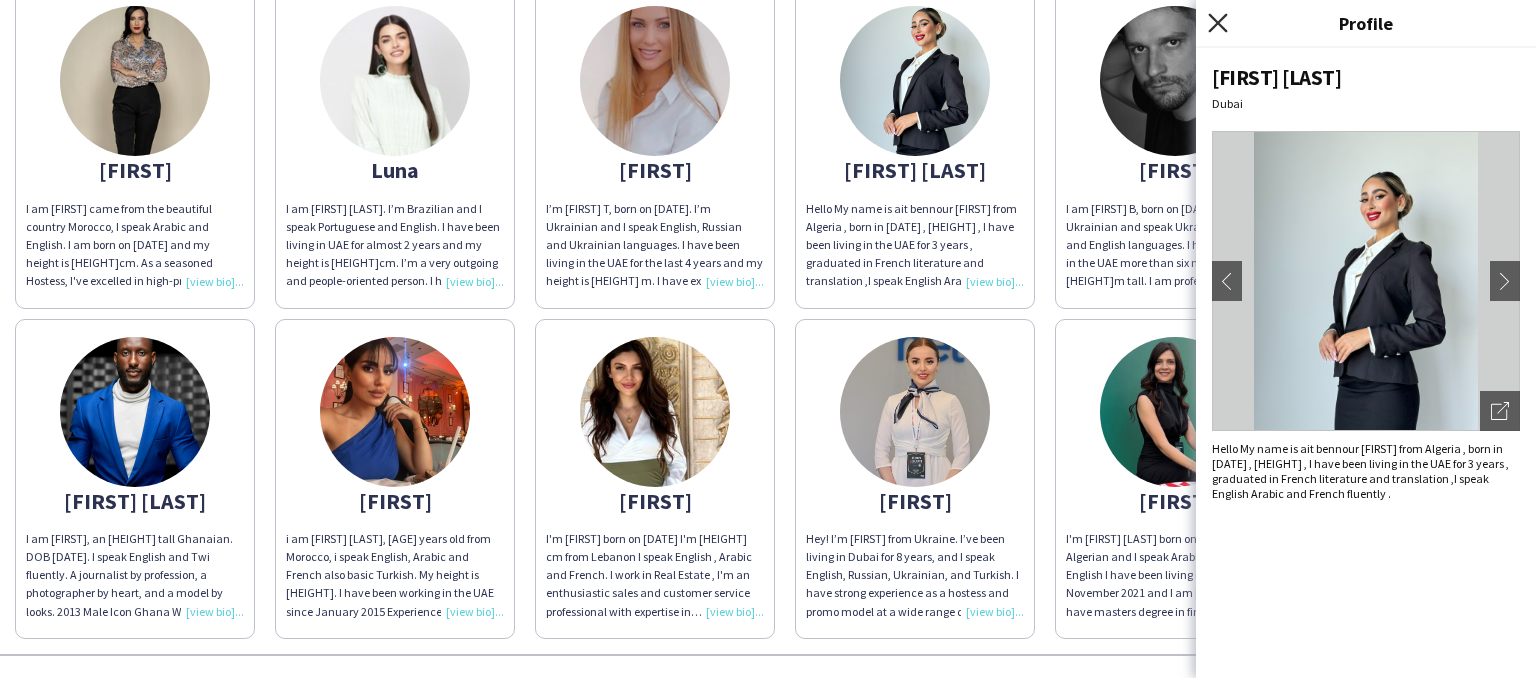 click on "Close pop-in" 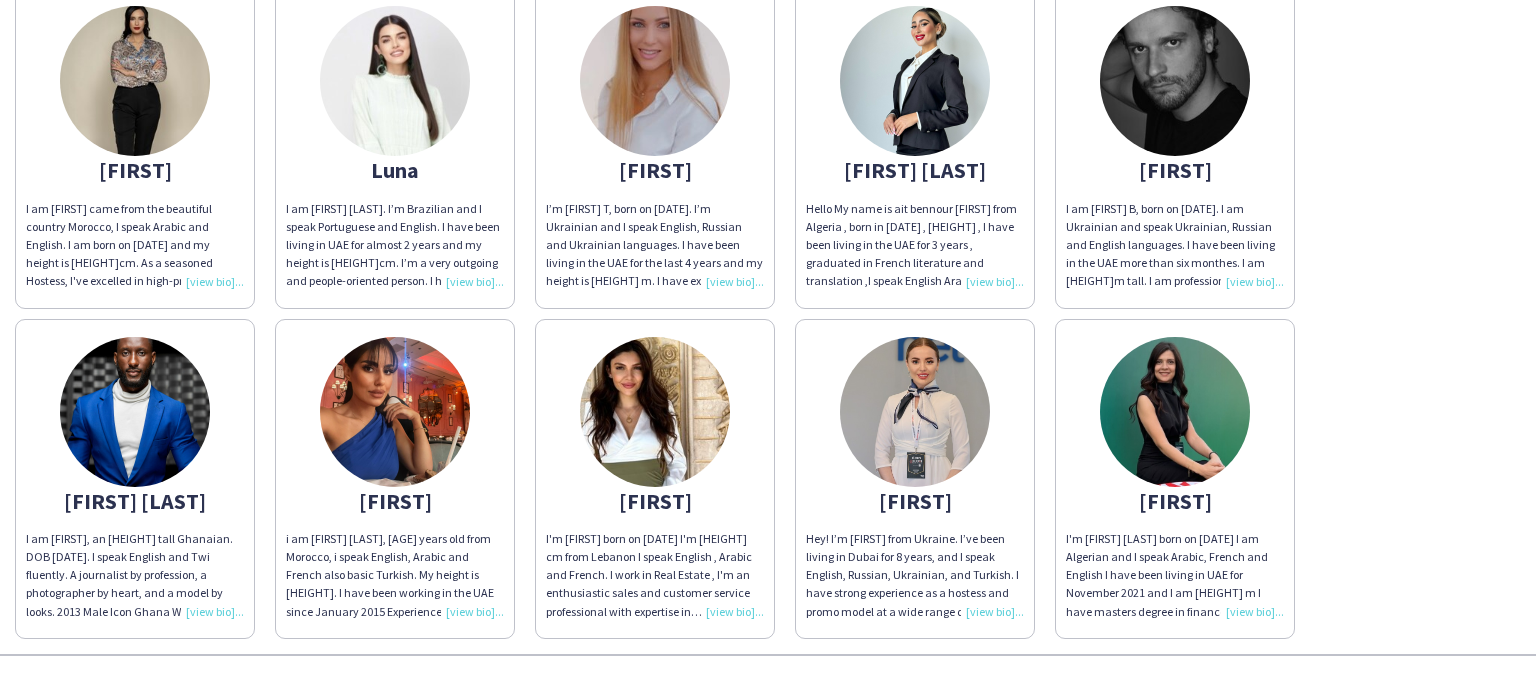 click on "Hey! I’m [FIRST] from Ukraine. I’ve been living in Dubai for 8 years, and I speak English, Russian, Ukrainian, and Turkish. I have strong experience as a hostess and promo model at a wide range of luxury and corporate events. I’m reliable, positive, and always make sure every guest feels special.
I truly love what I do — creating good vibes, beautiful moments, and making sure your event is remembered for all the right reasons." 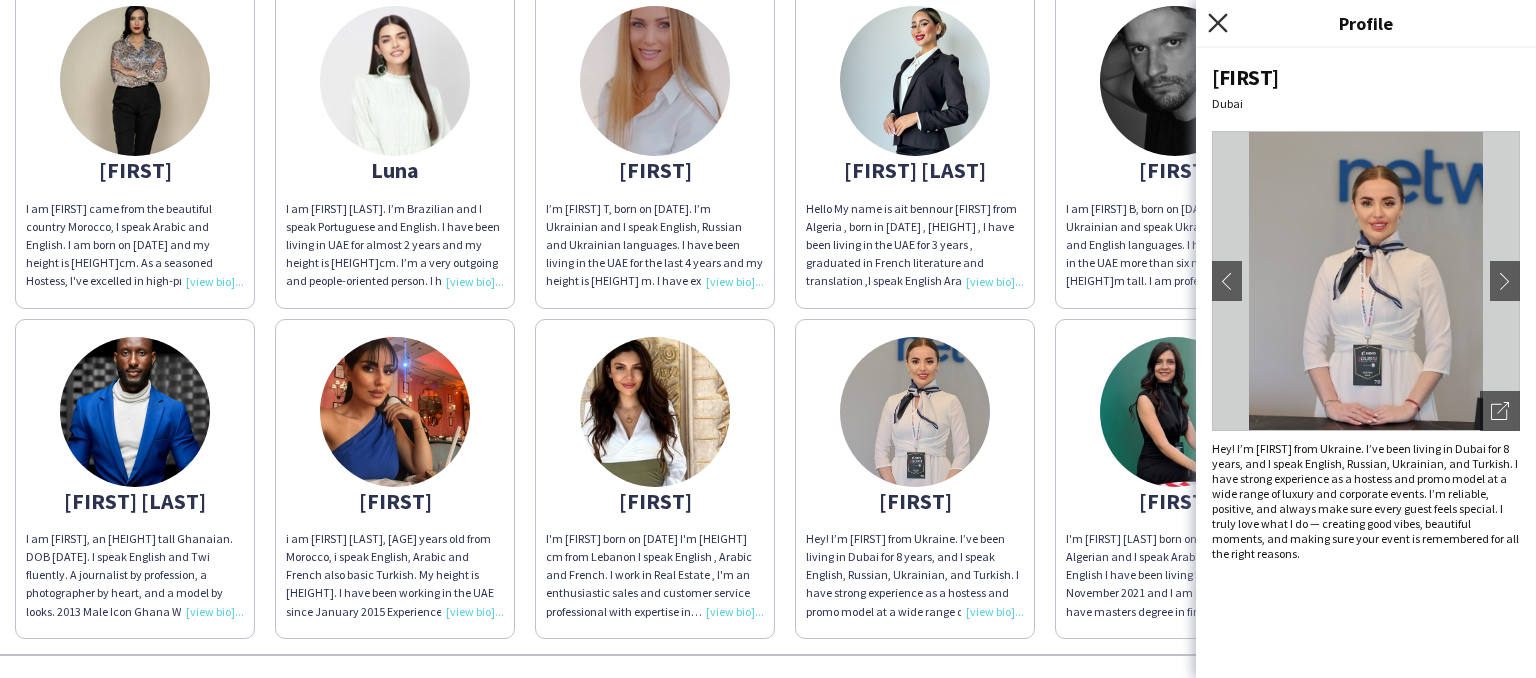 click 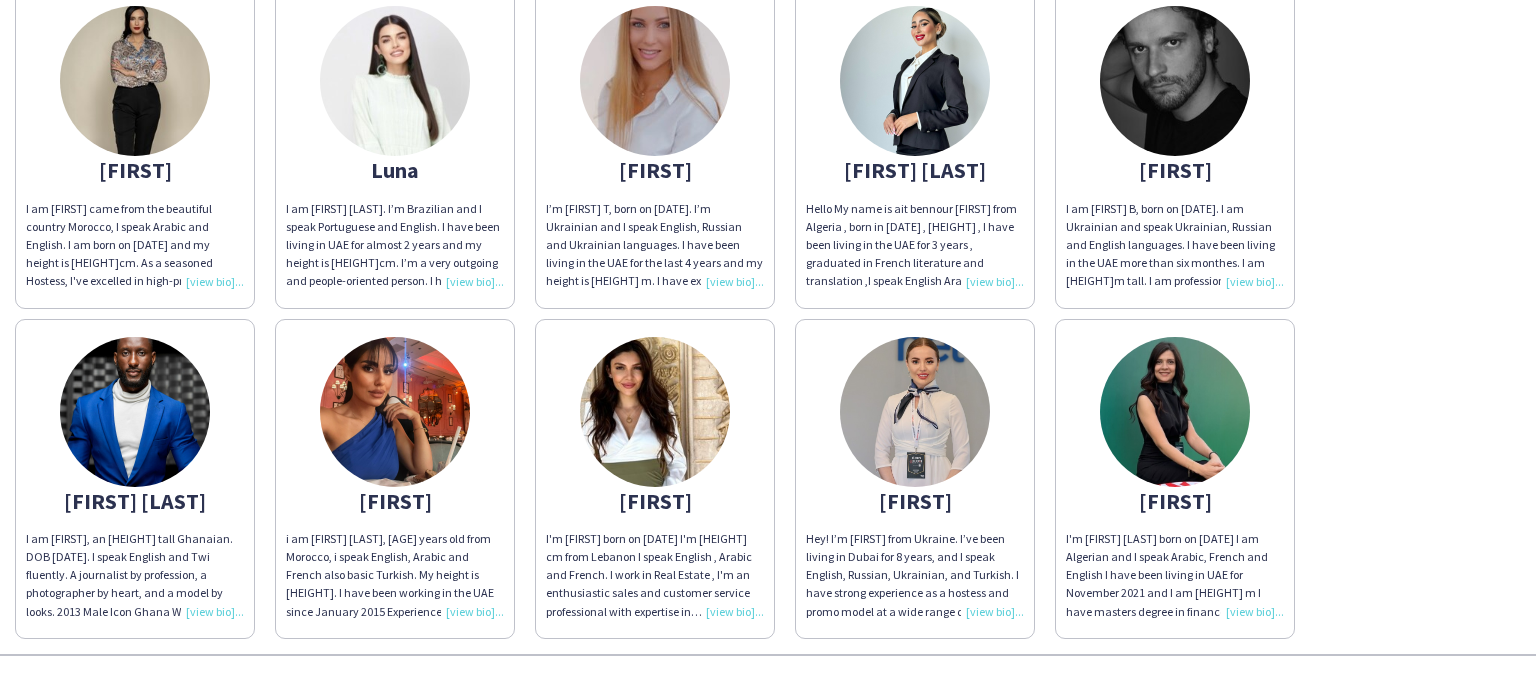 click on "I'm [FIRST] born on [DATE] I'm [HEIGHT] cm from Lebanon I speak English , Arabic and French. I work in Real Estate , I'm an enthusiastic sales and customer service professional with expertise in communication and negotiation as well as an retail online shop owner for 2 years in Lebanon. Obtained an BA in International Relations and traveled to more than 14 counties, enjoy cooking, gym and sunsets.." 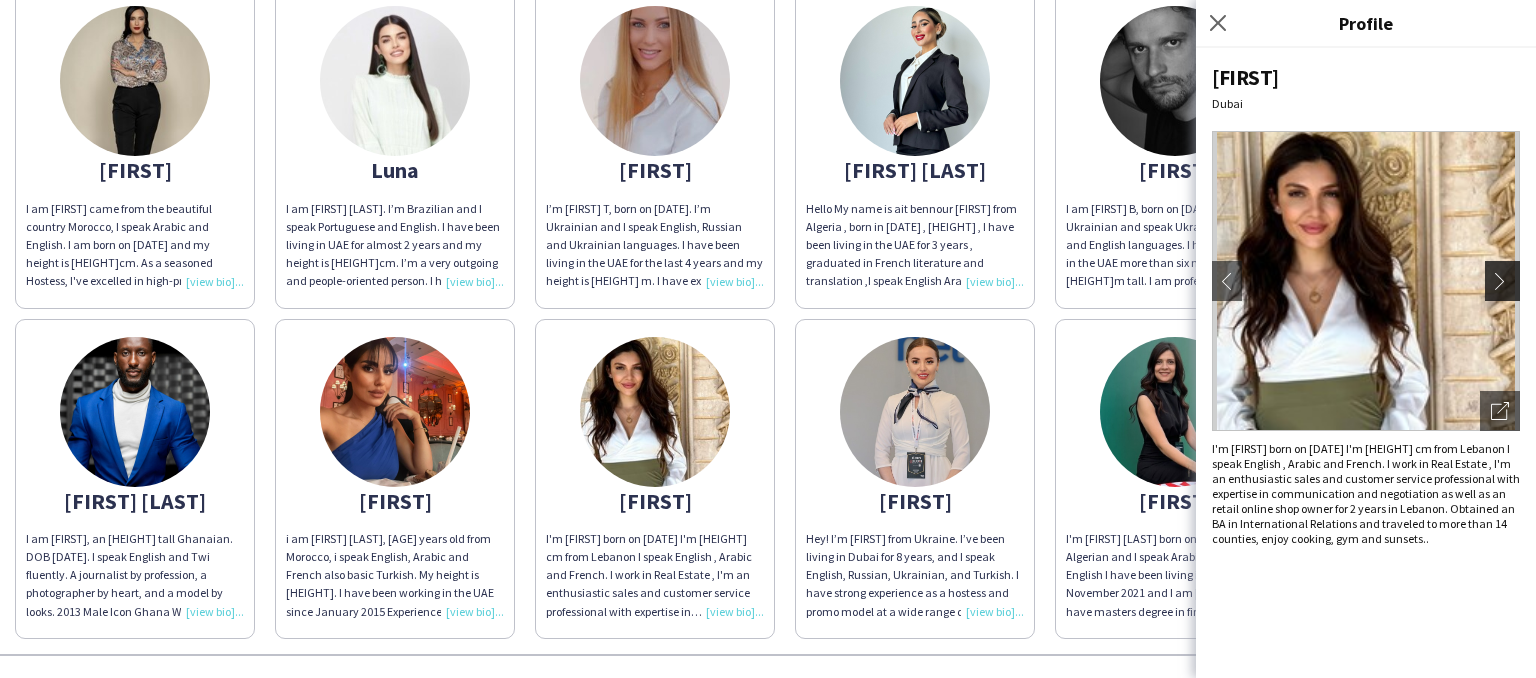 click on "chevron-right" 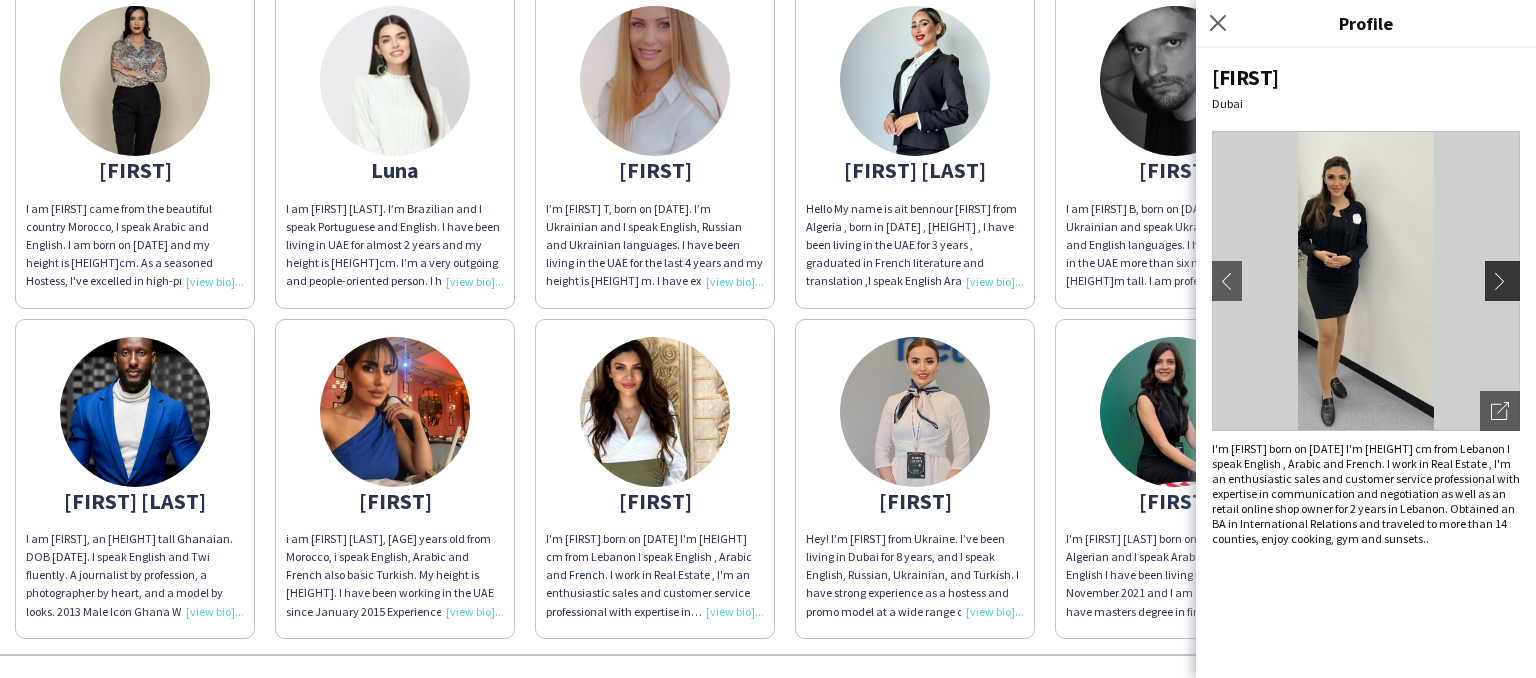 click on "chevron-right" 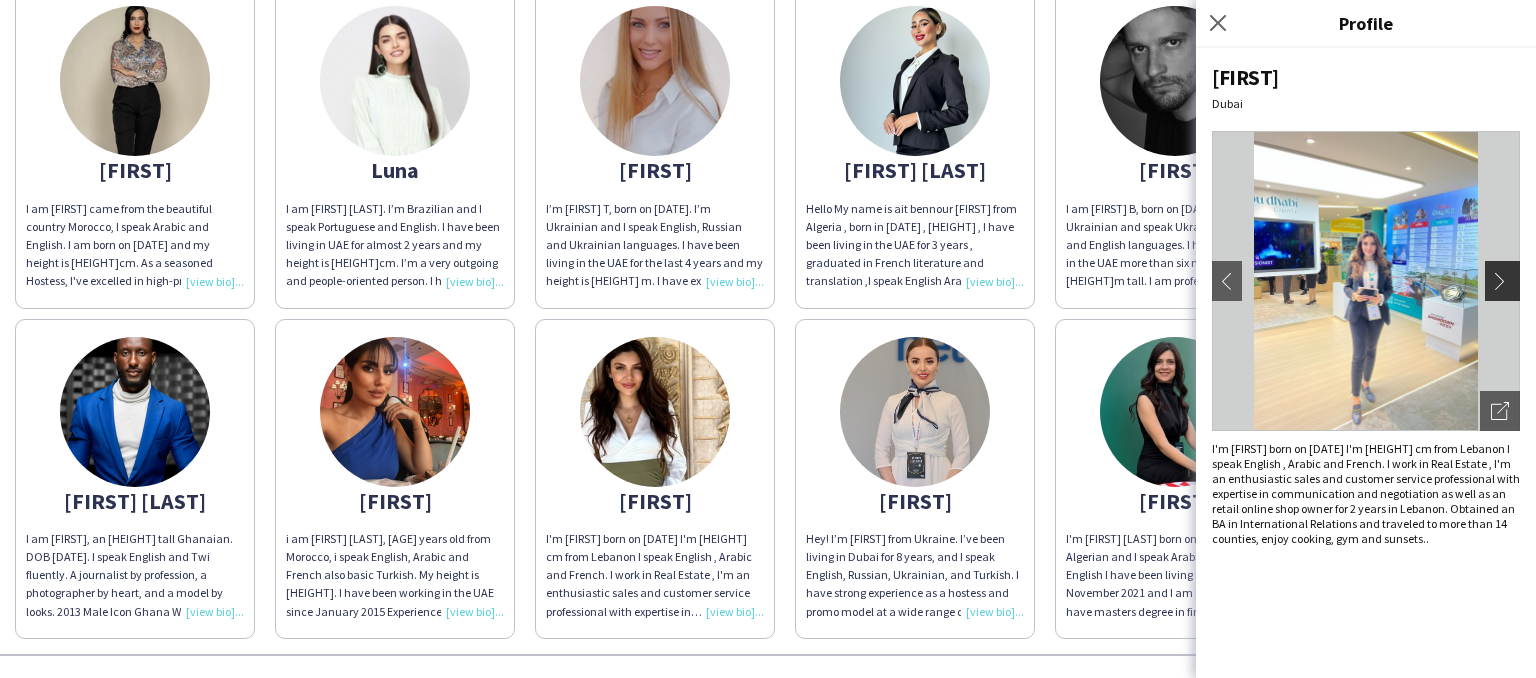 click on "chevron-right" 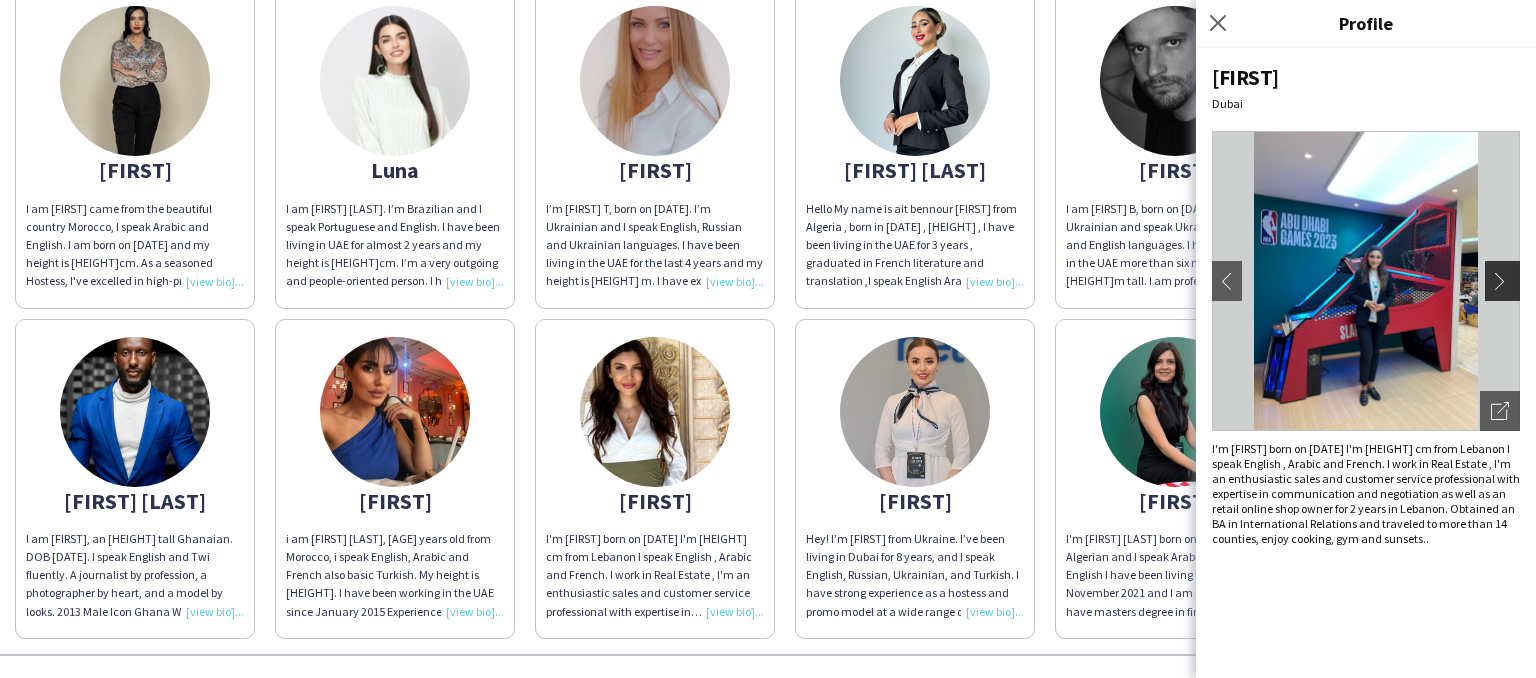 click on "chevron-right" 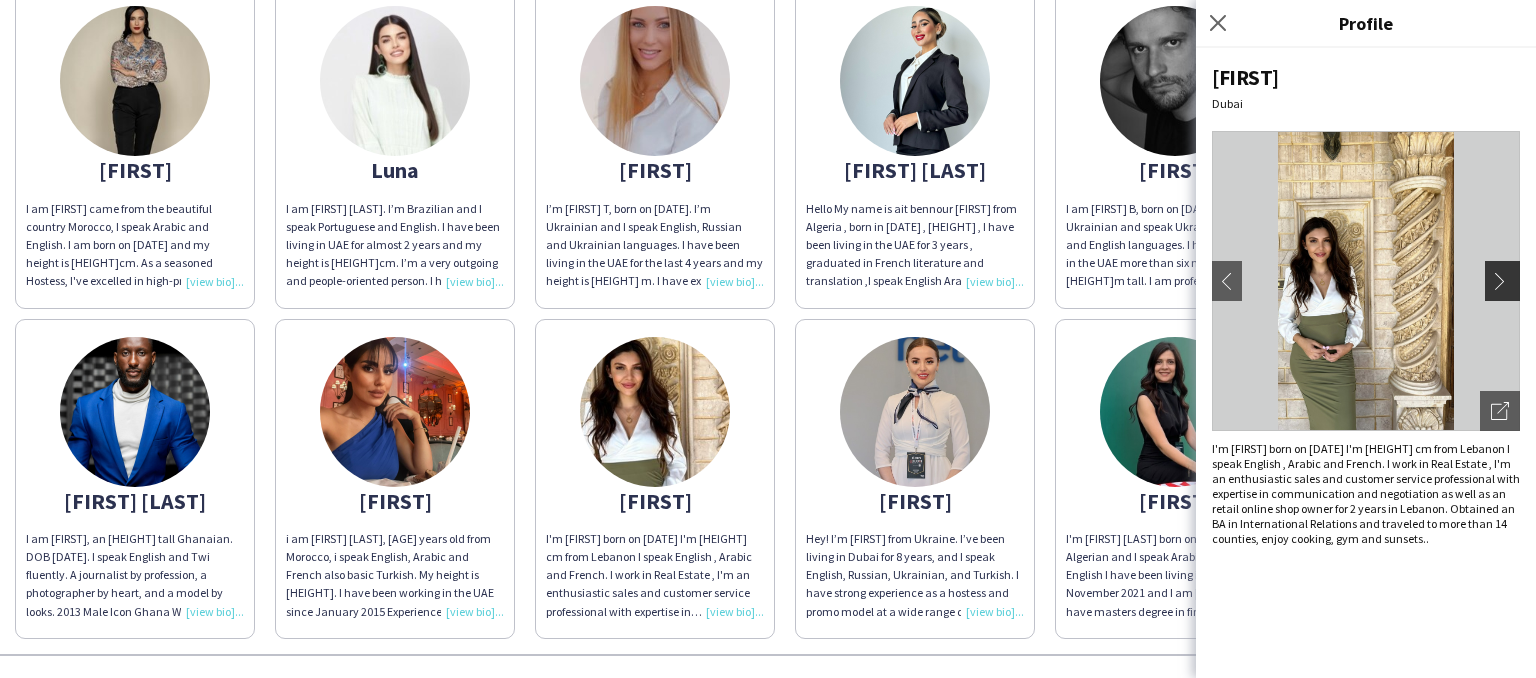 click on "chevron-right" 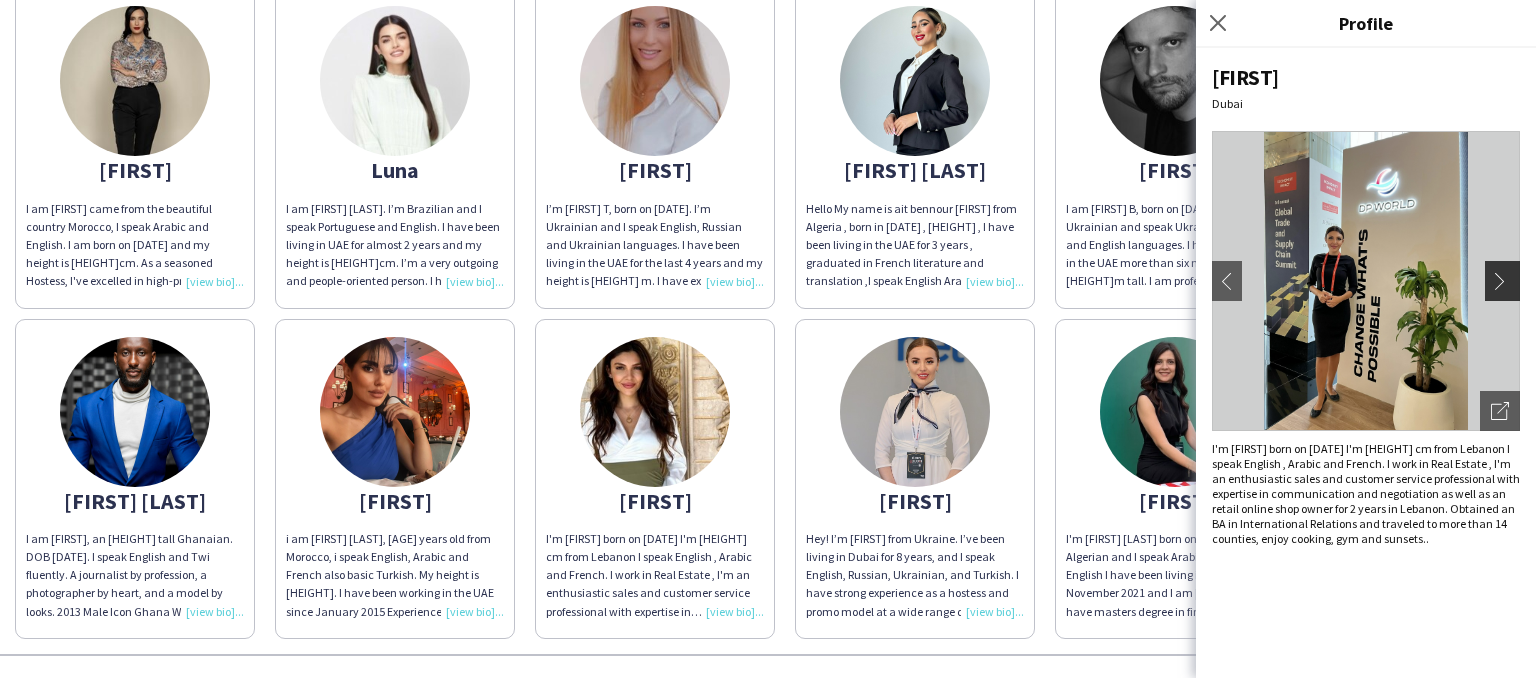 click on "chevron-right" 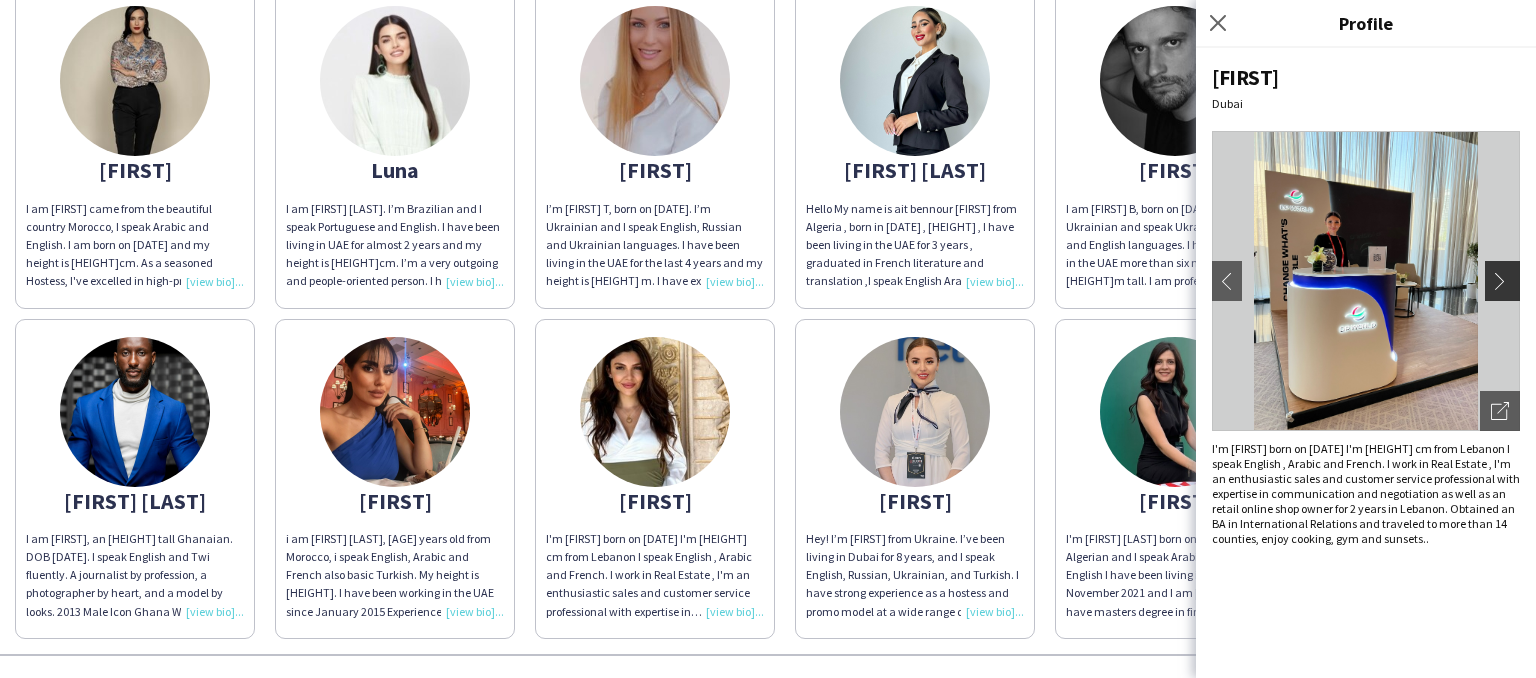 click on "chevron-right" 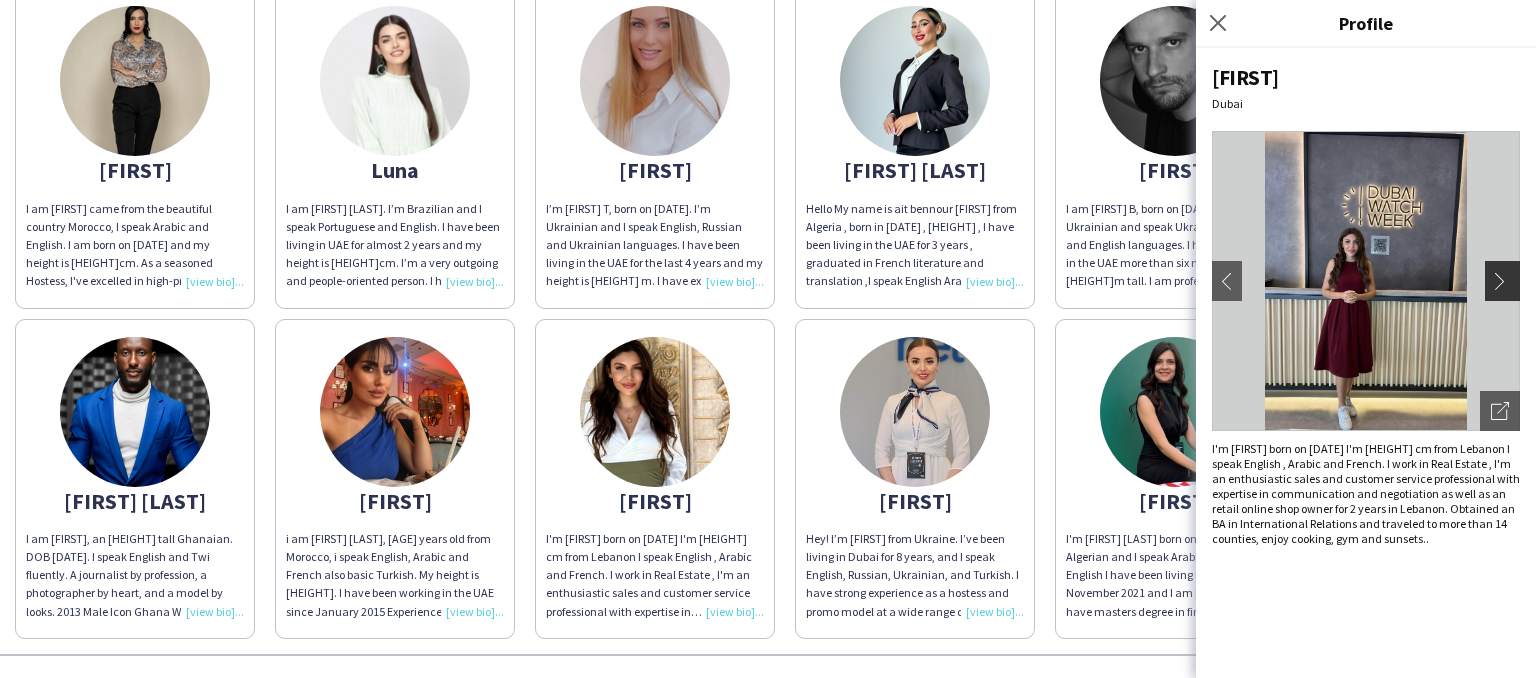 click on "chevron-right" 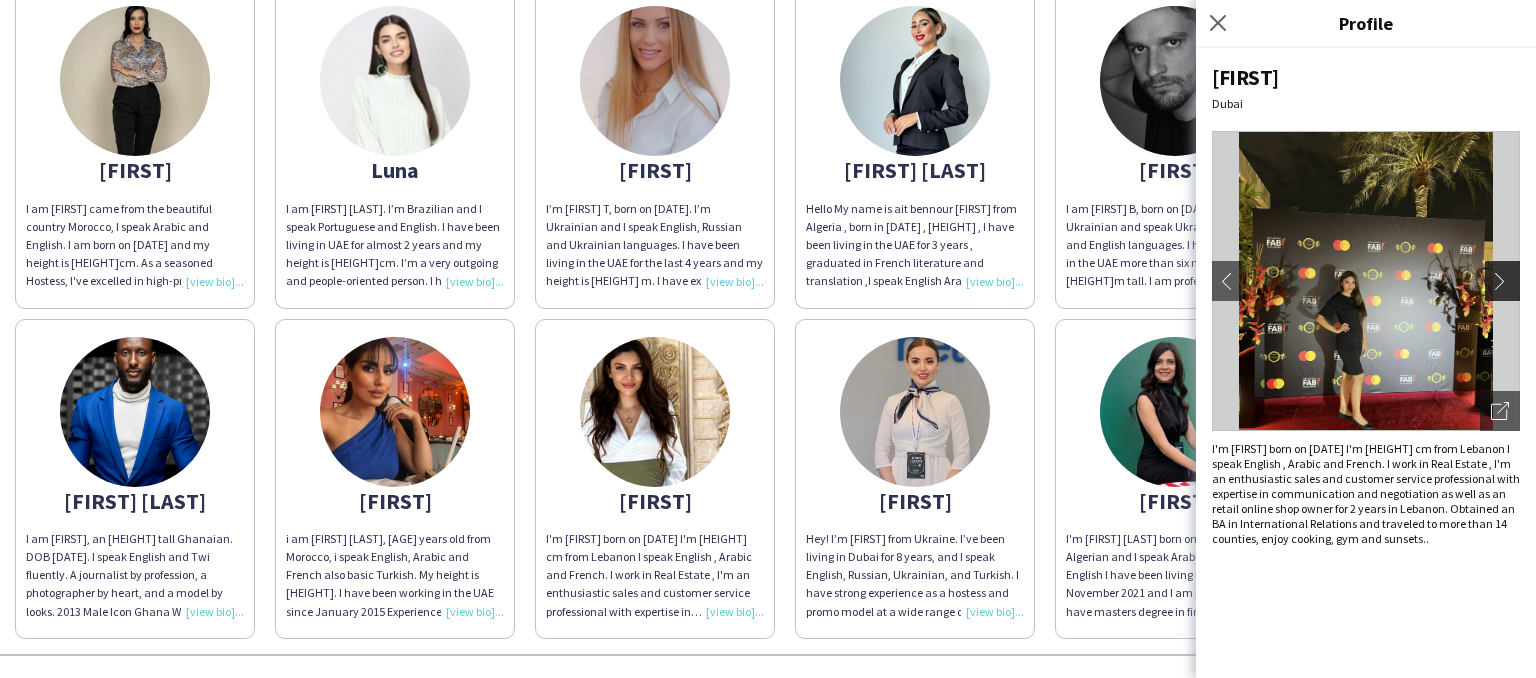 click on "chevron-right" 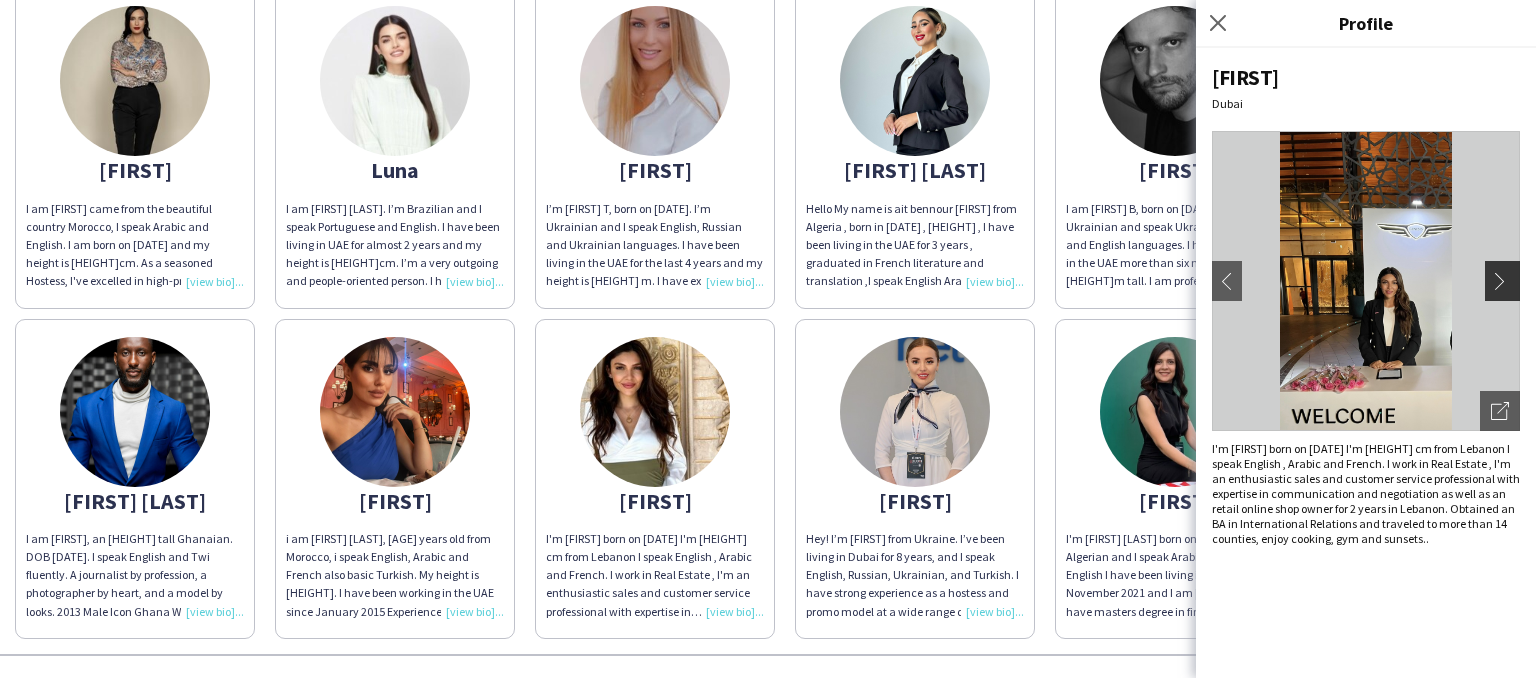click on "chevron-right" 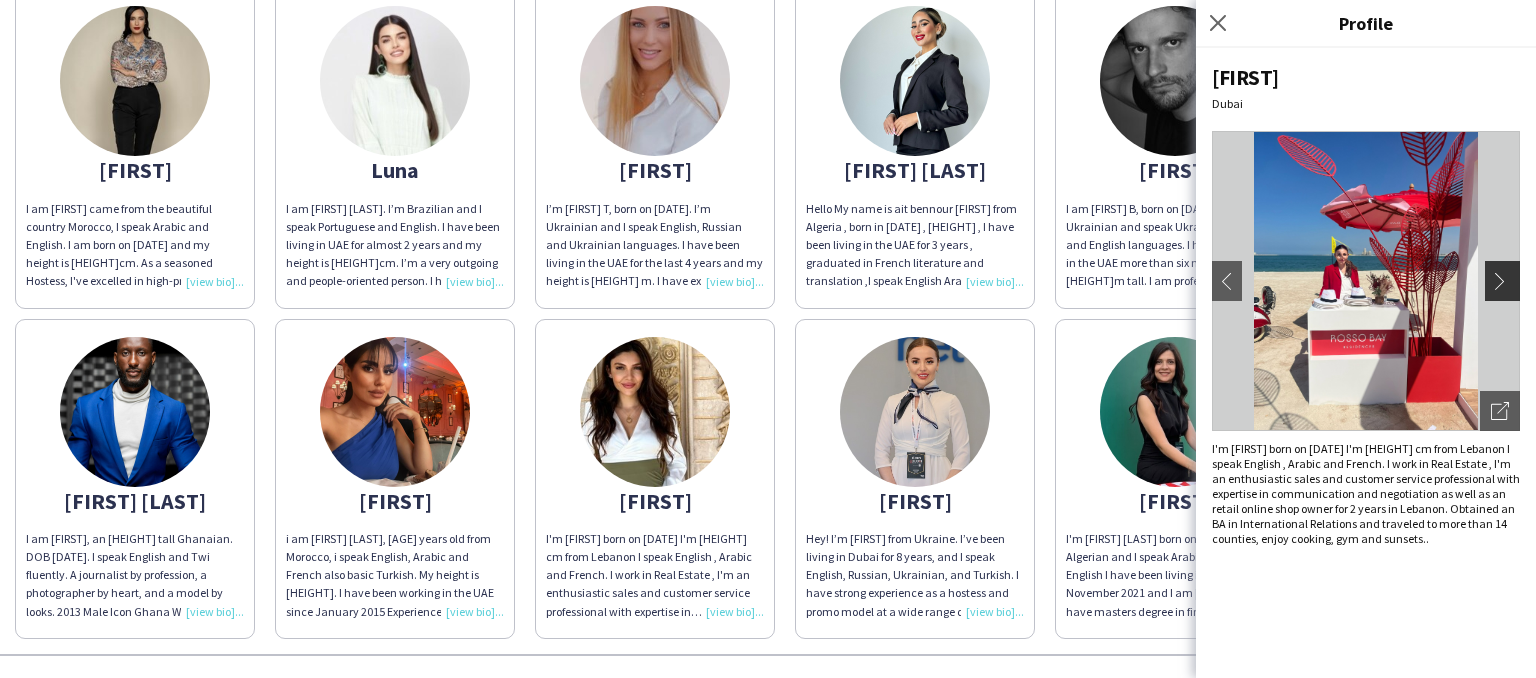 click on "chevron-right" 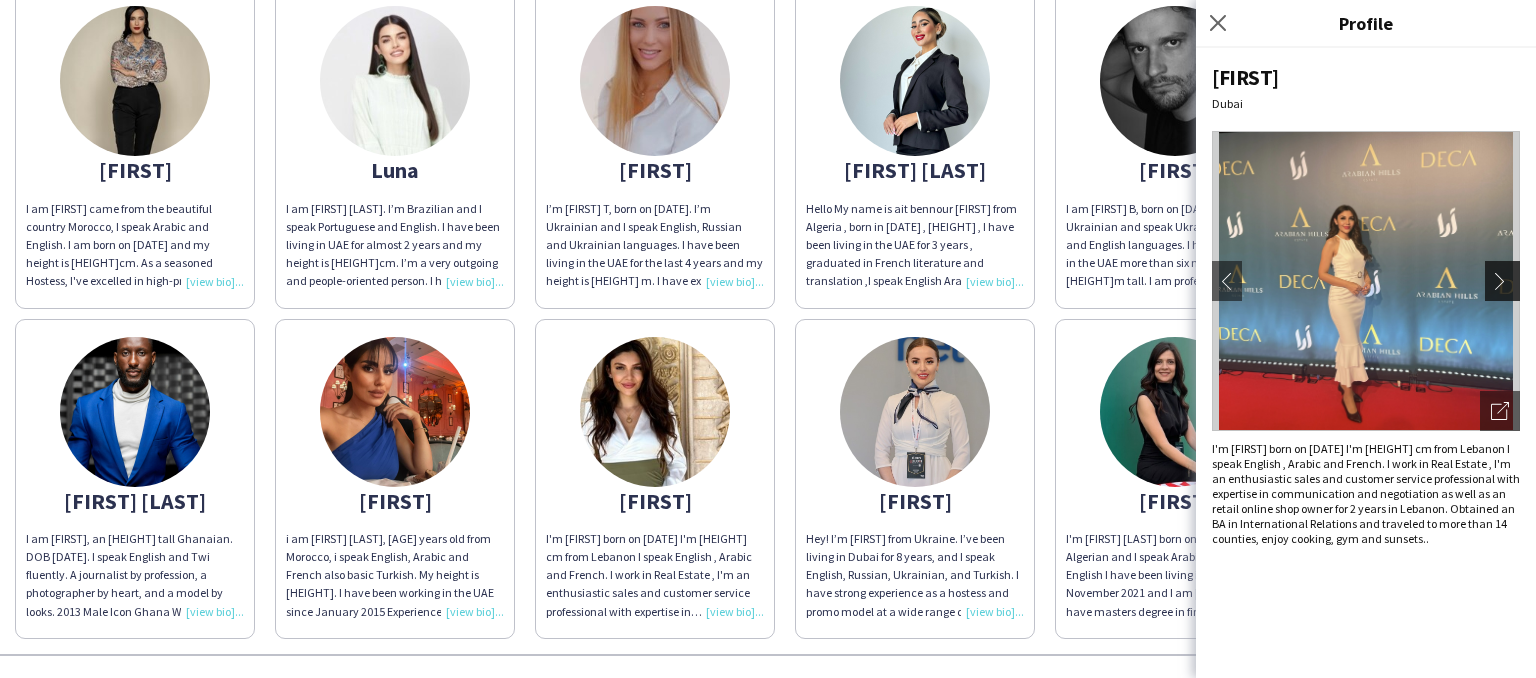 click on "chevron-right" 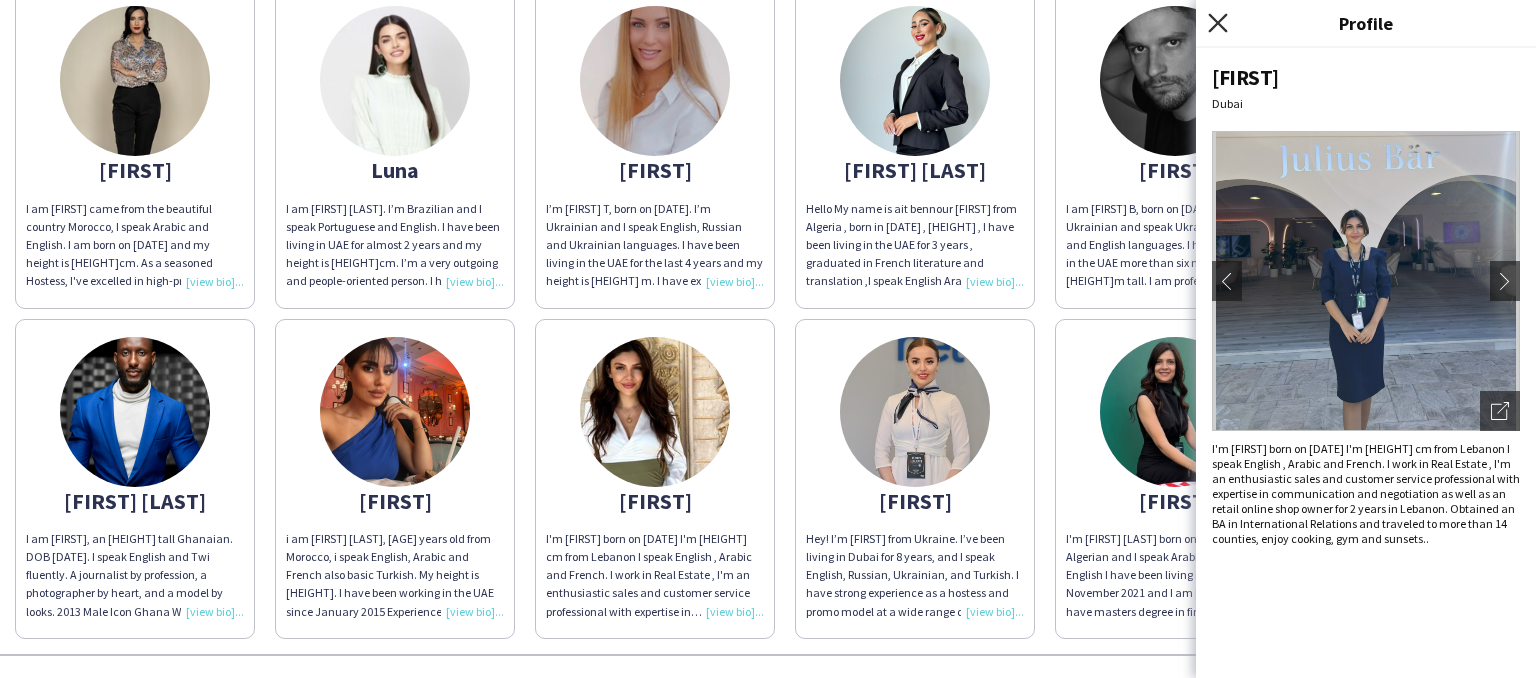 click on "Close pop-in" 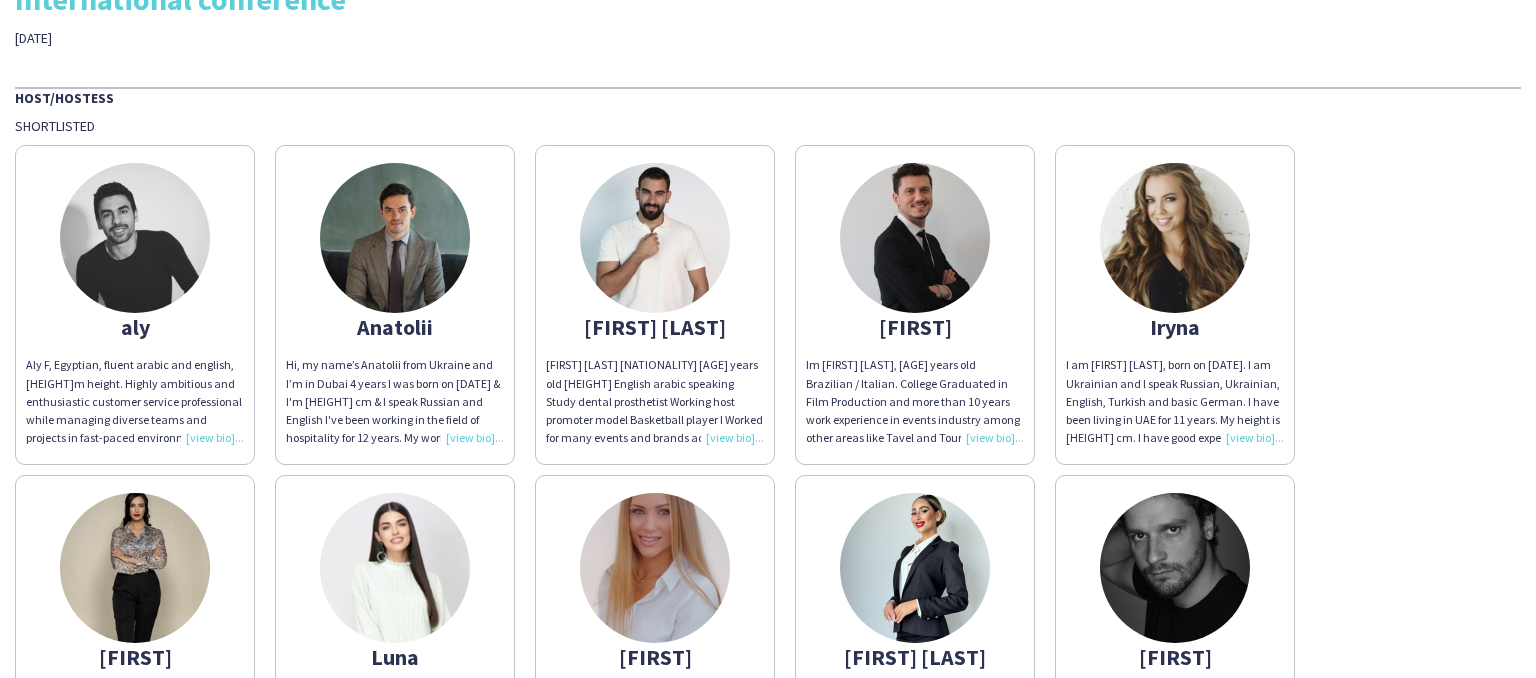 scroll, scrollTop: 79, scrollLeft: 0, axis: vertical 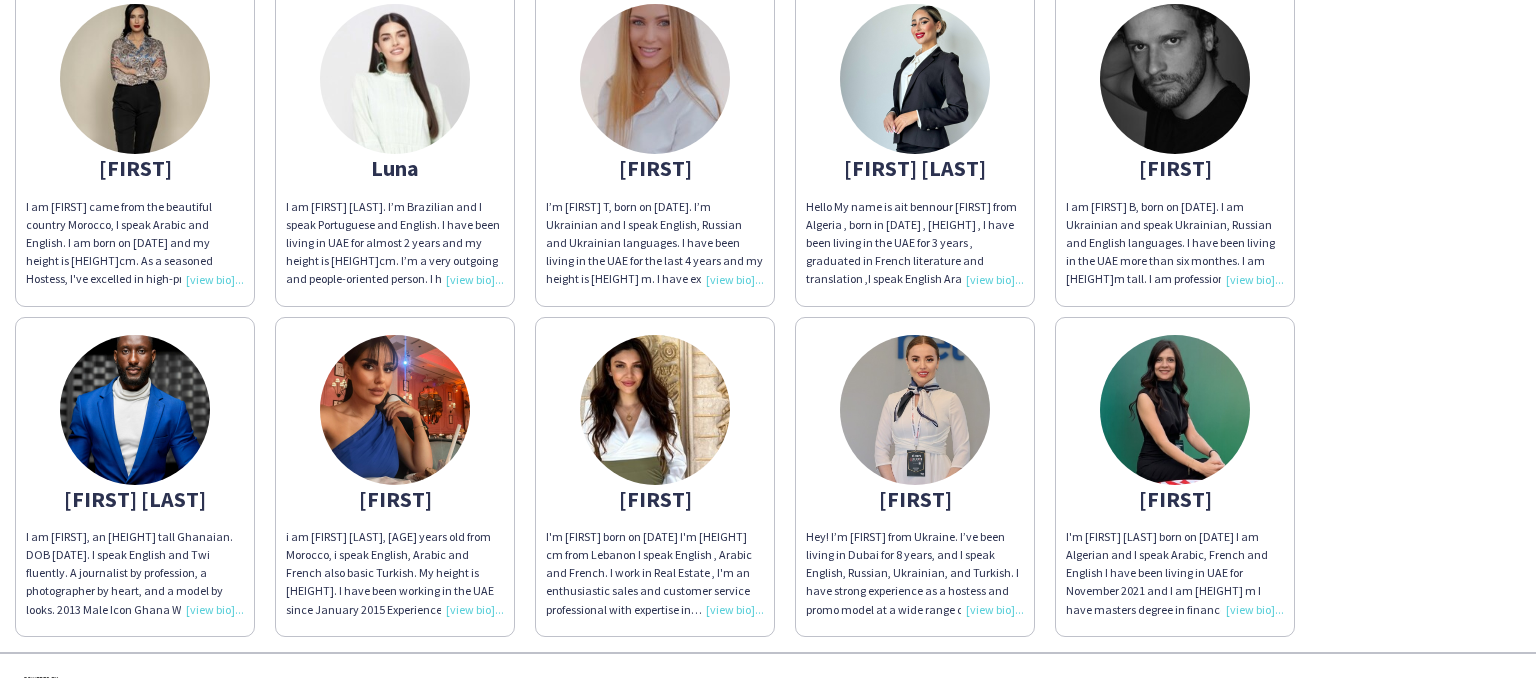 click on "Hey! I’m [FIRST] from Ukraine. I’ve been living in Dubai for 8 years, and I speak English, Russian, Ukrainian, and Turkish. I have strong experience as a hostess and promo model at a wide range of luxury and corporate events. I’m reliable, positive, and always make sure every guest feels special.
I truly love what I do — creating good vibes, beautiful moments, and making sure your event is remembered for all the right reasons." 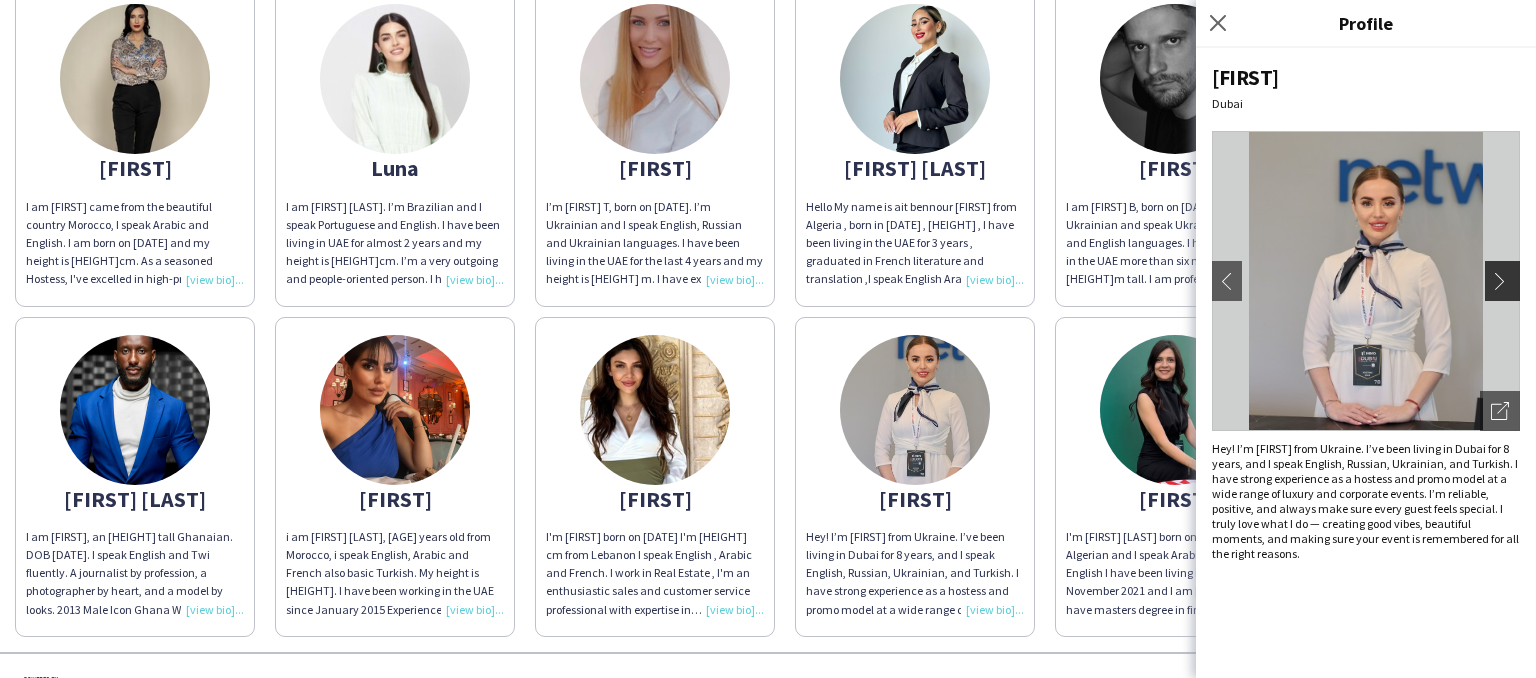 click on "chevron-right" 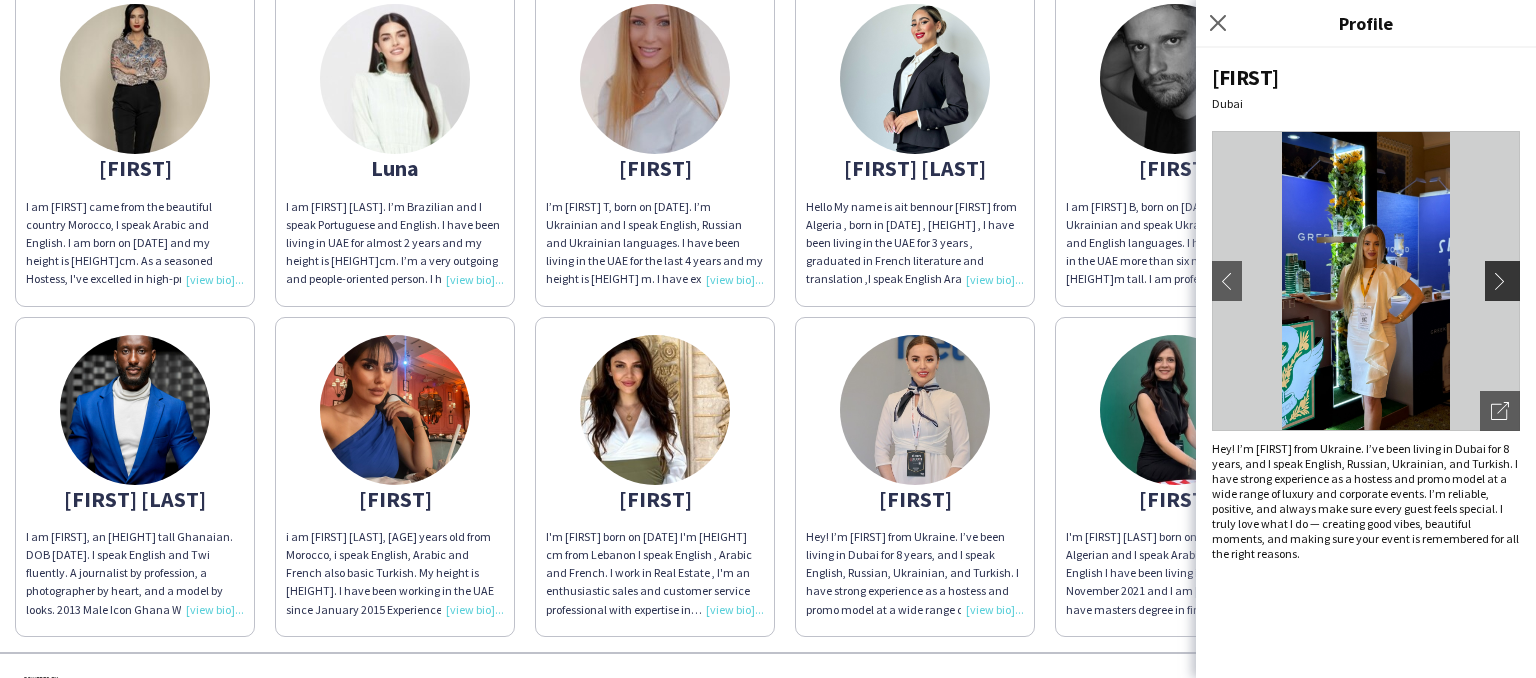 click on "chevron-right" 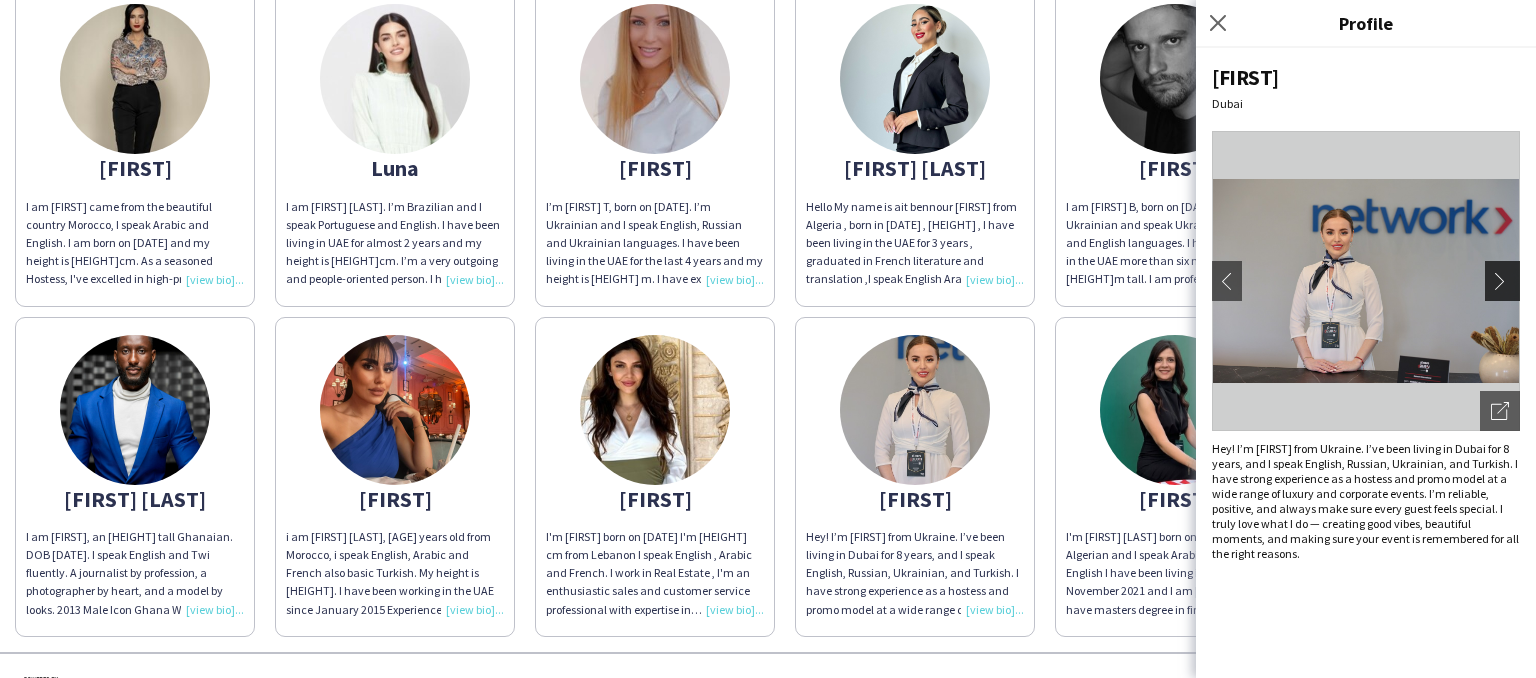 click on "chevron-right" 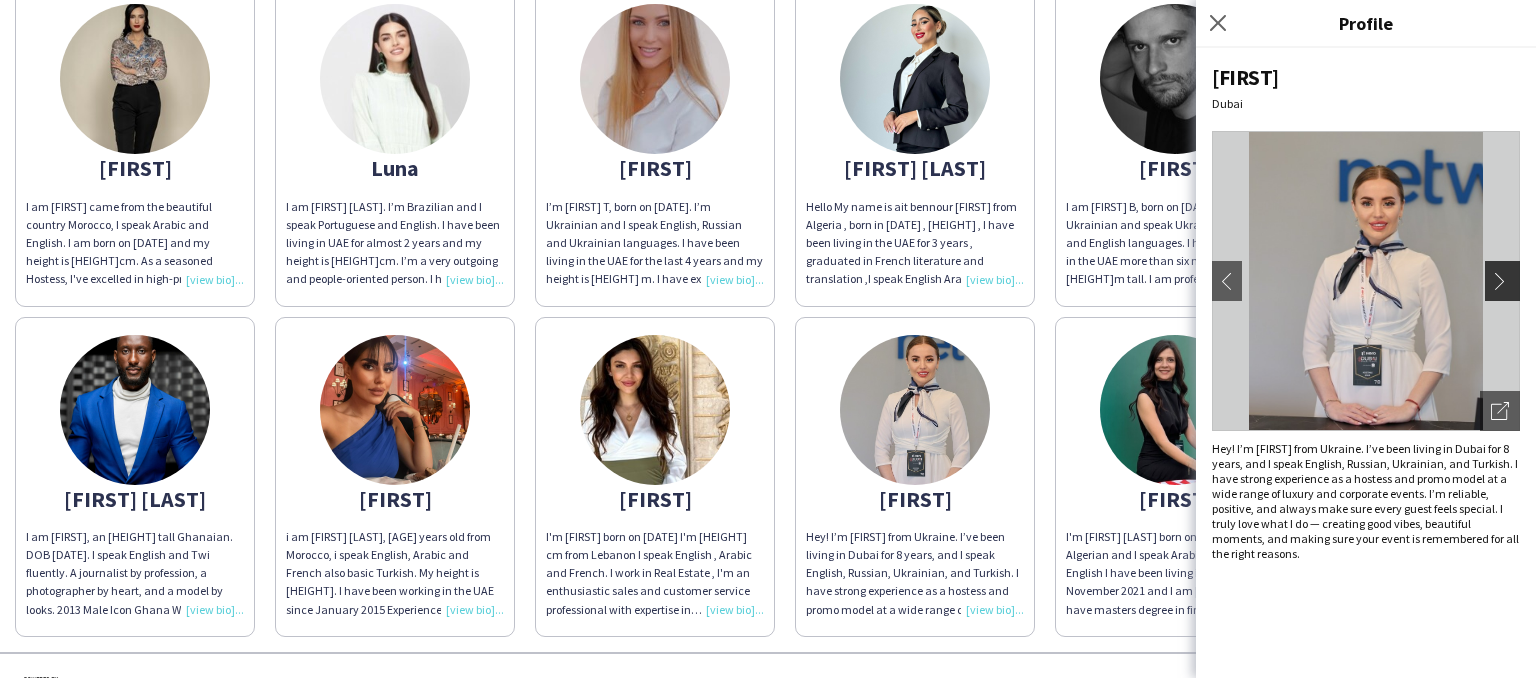 click on "chevron-right" 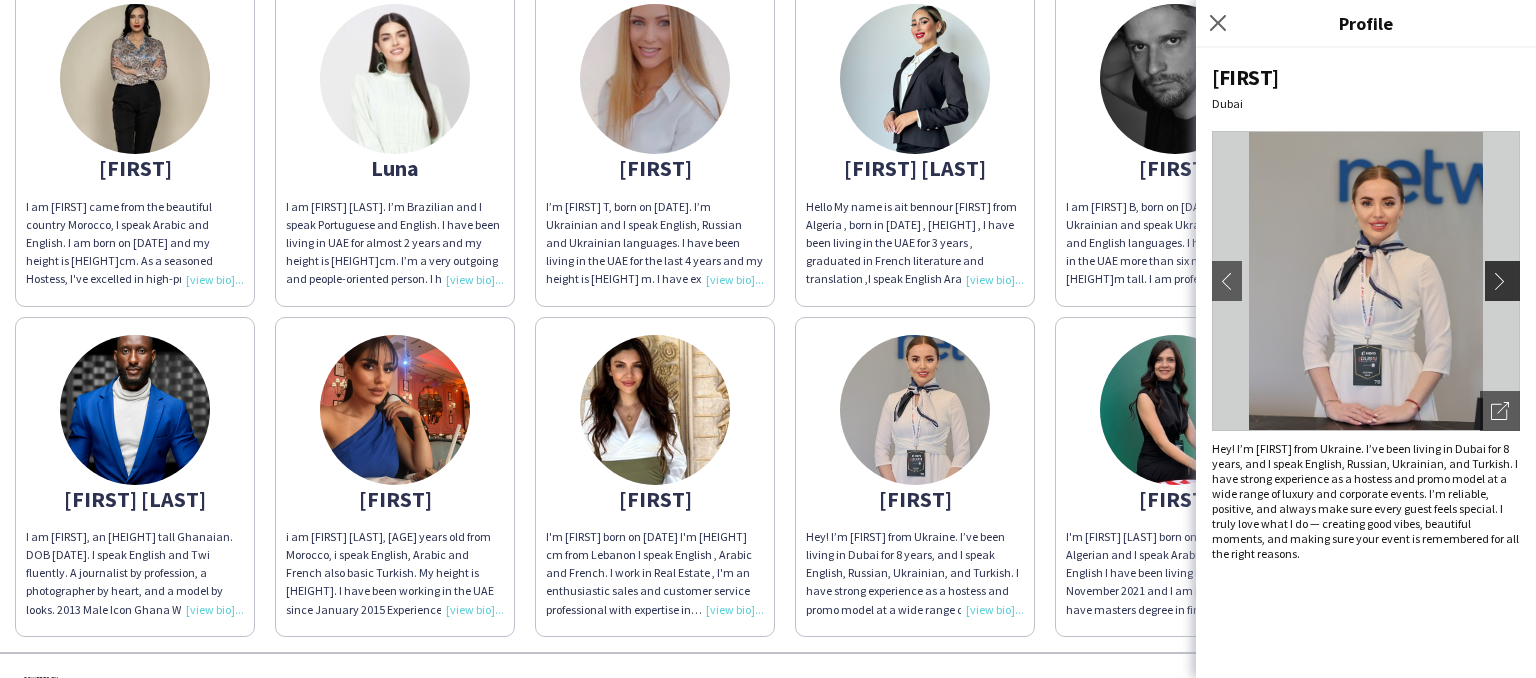 click on "chevron-right" 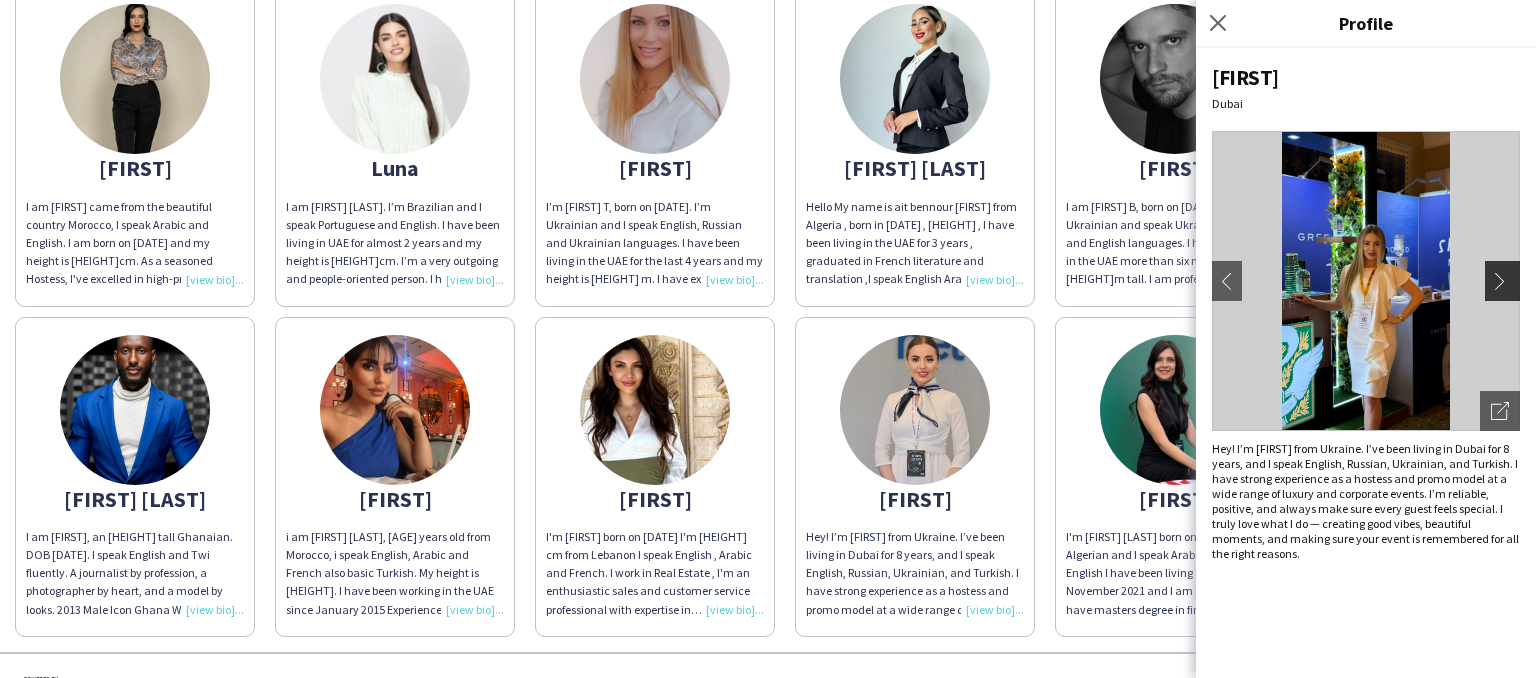 click on "chevron-right" 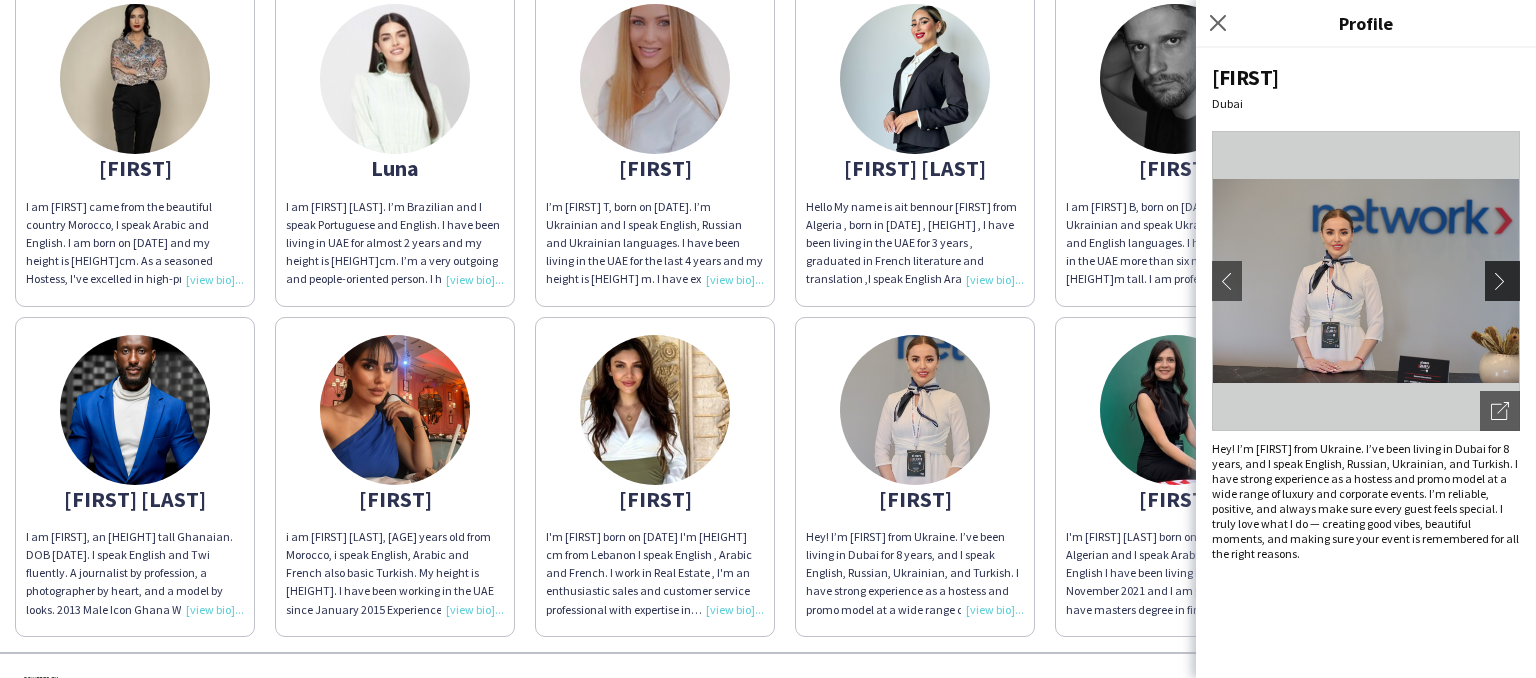 click on "chevron-right" 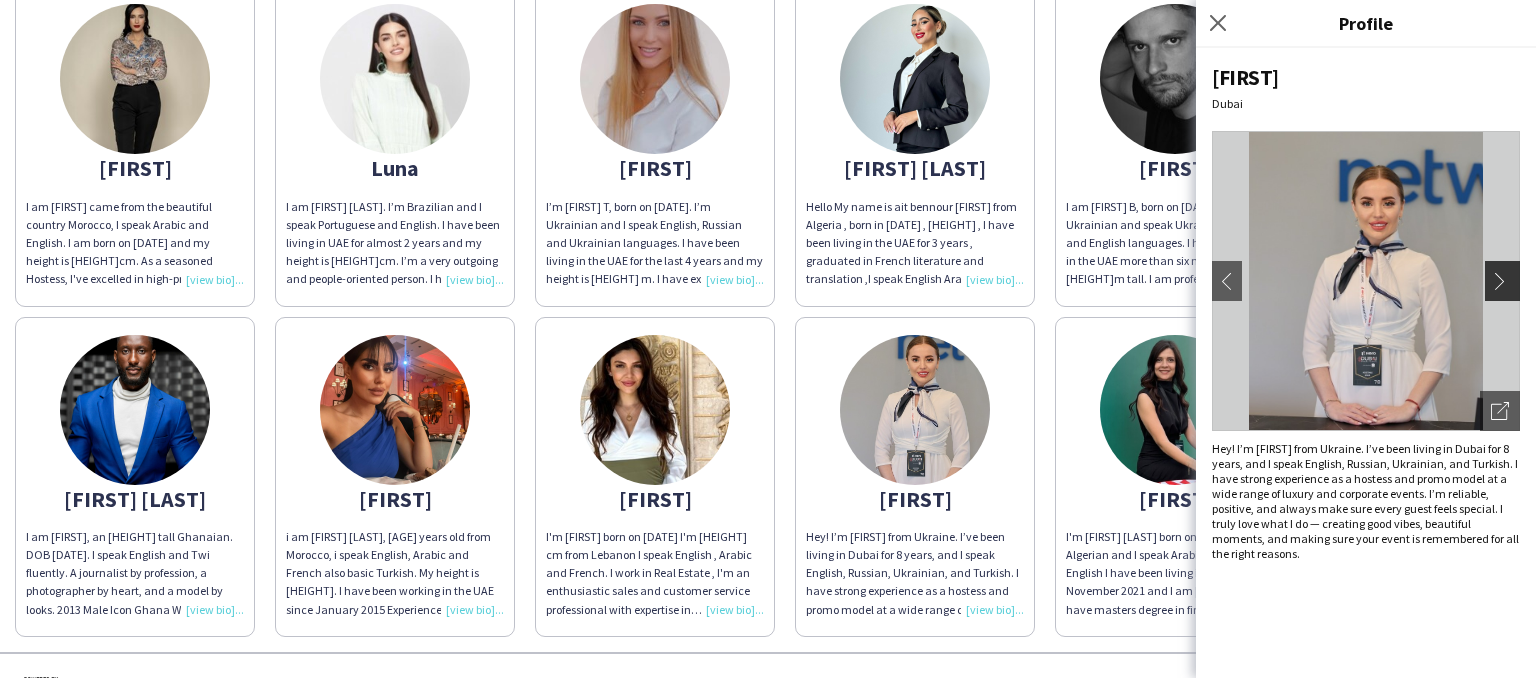 click on "chevron-right" 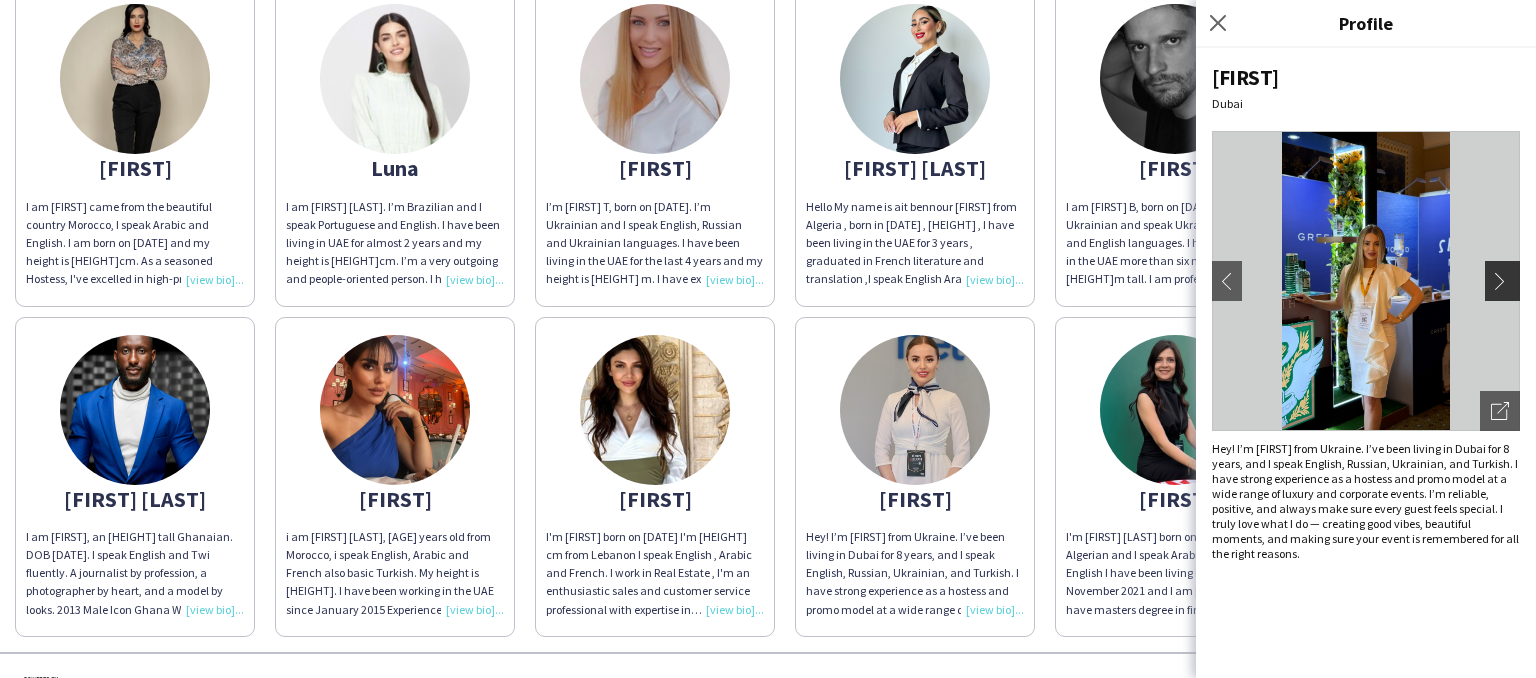 click on "chevron-right" 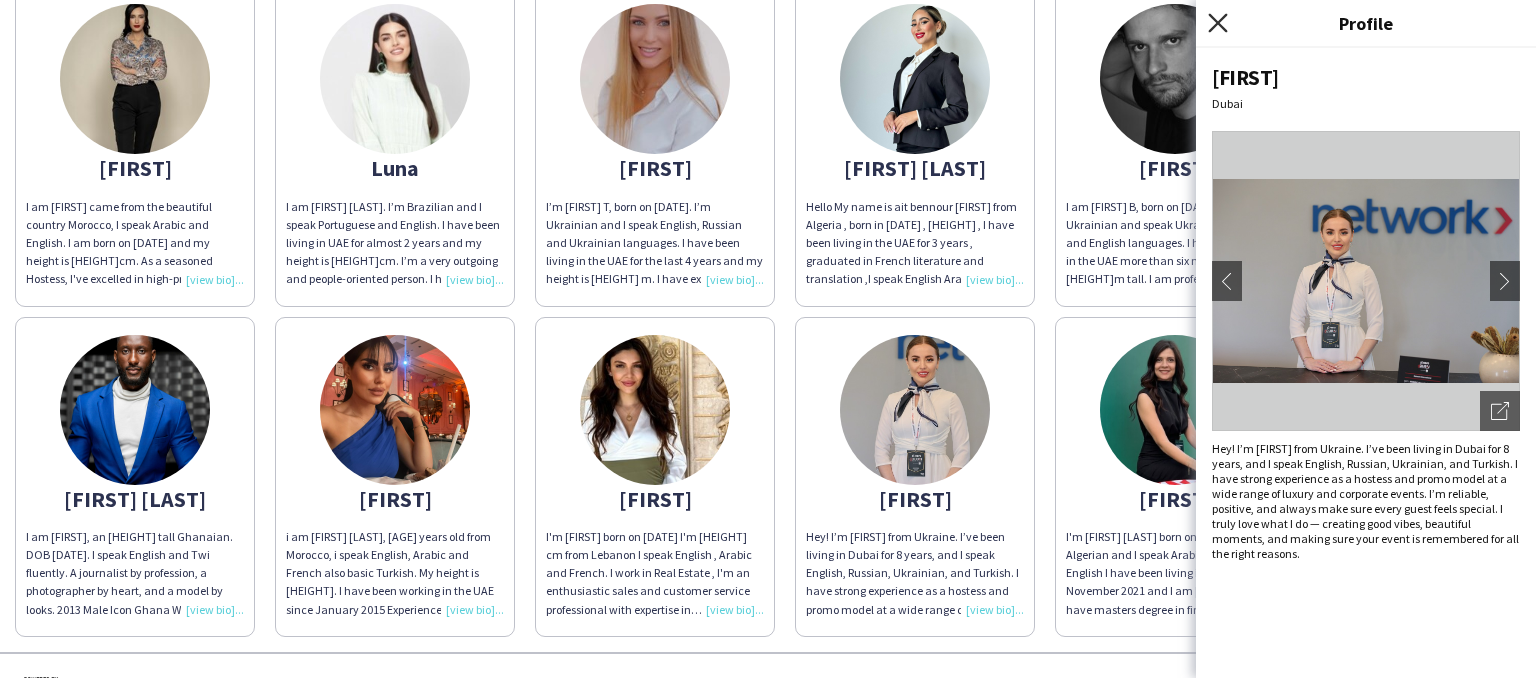 click 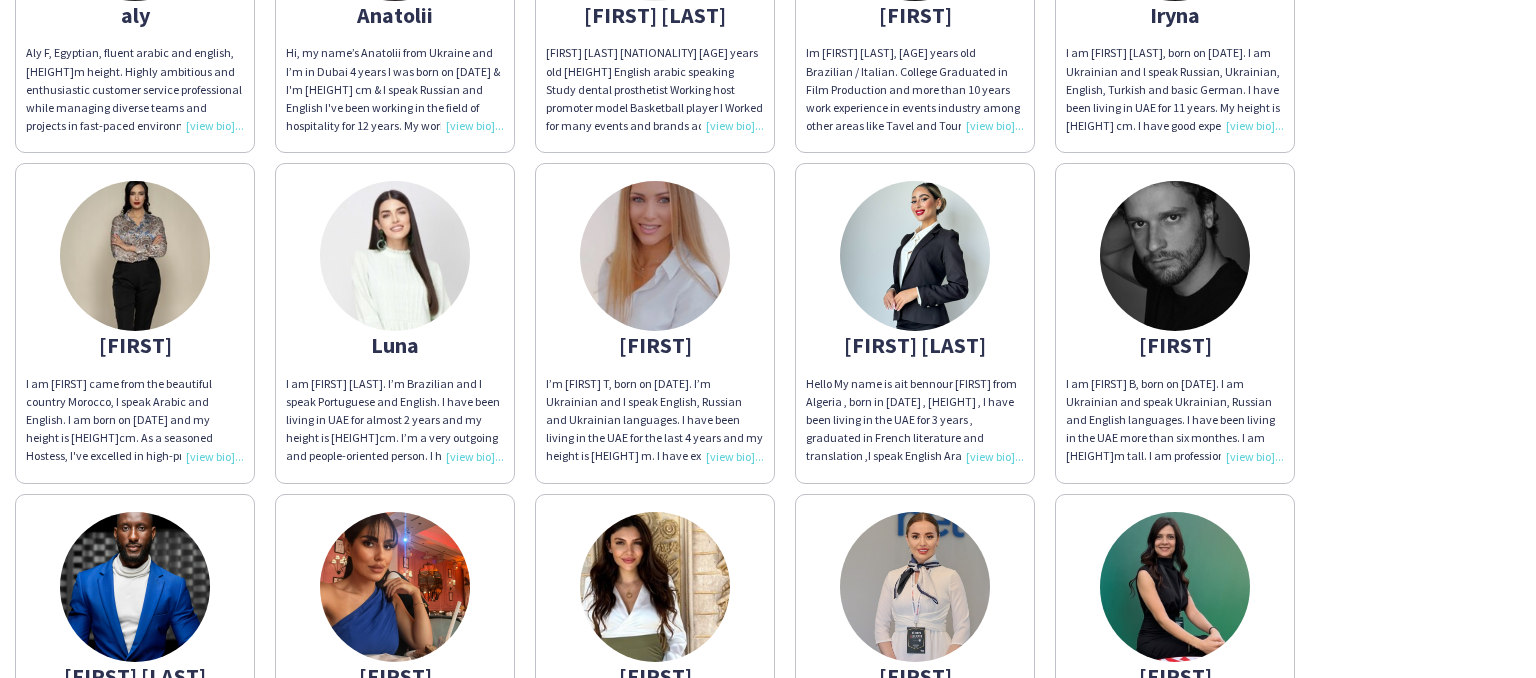 scroll, scrollTop: 386, scrollLeft: 0, axis: vertical 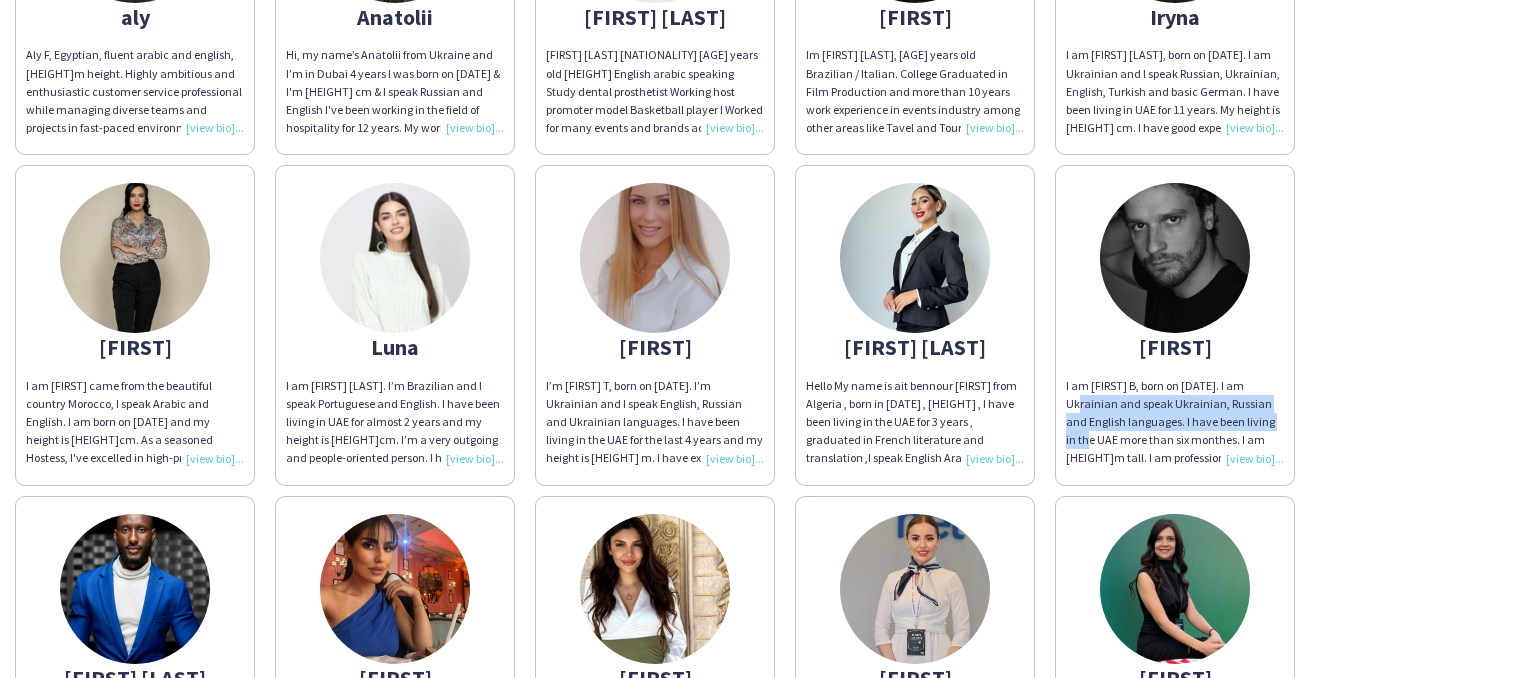 drag, startPoint x: 1519, startPoint y: 369, endPoint x: 1524, endPoint y: 429, distance: 60.207973 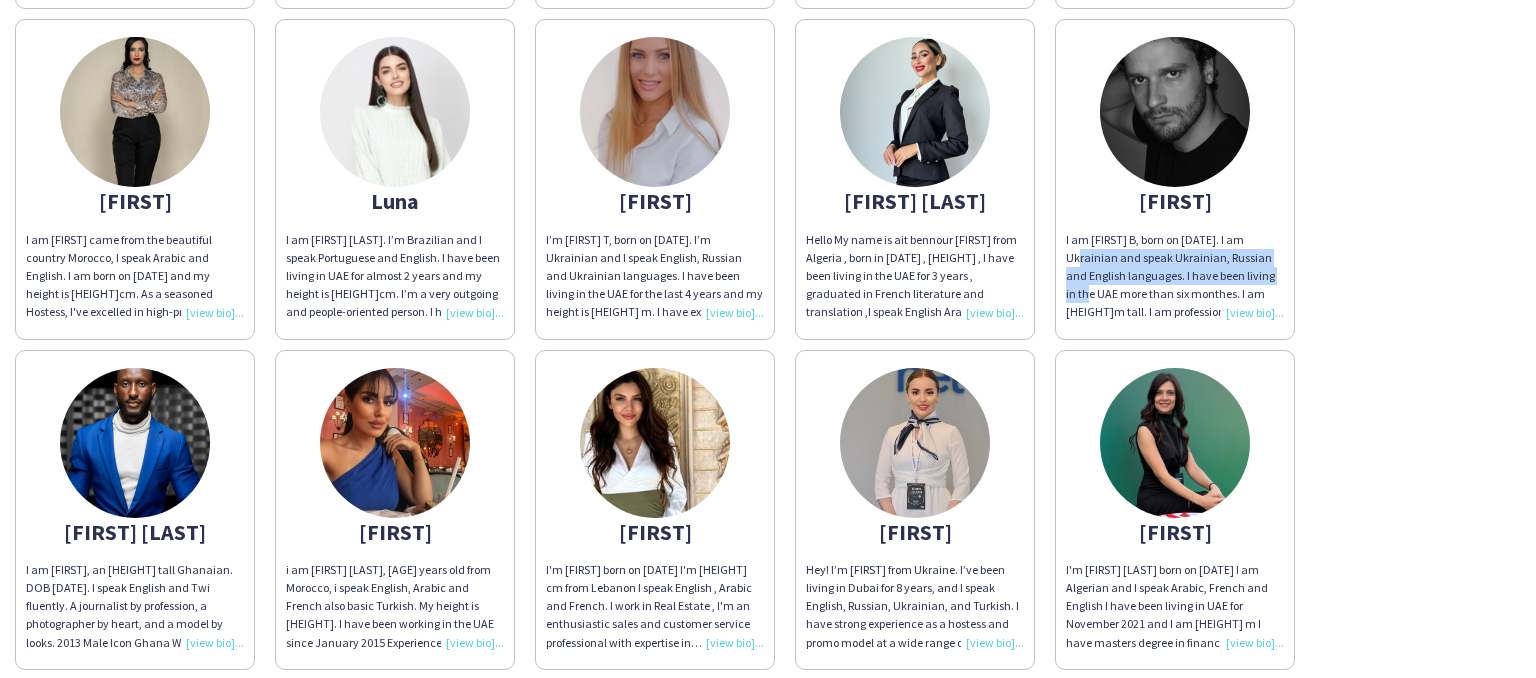 scroll, scrollTop: 536, scrollLeft: 0, axis: vertical 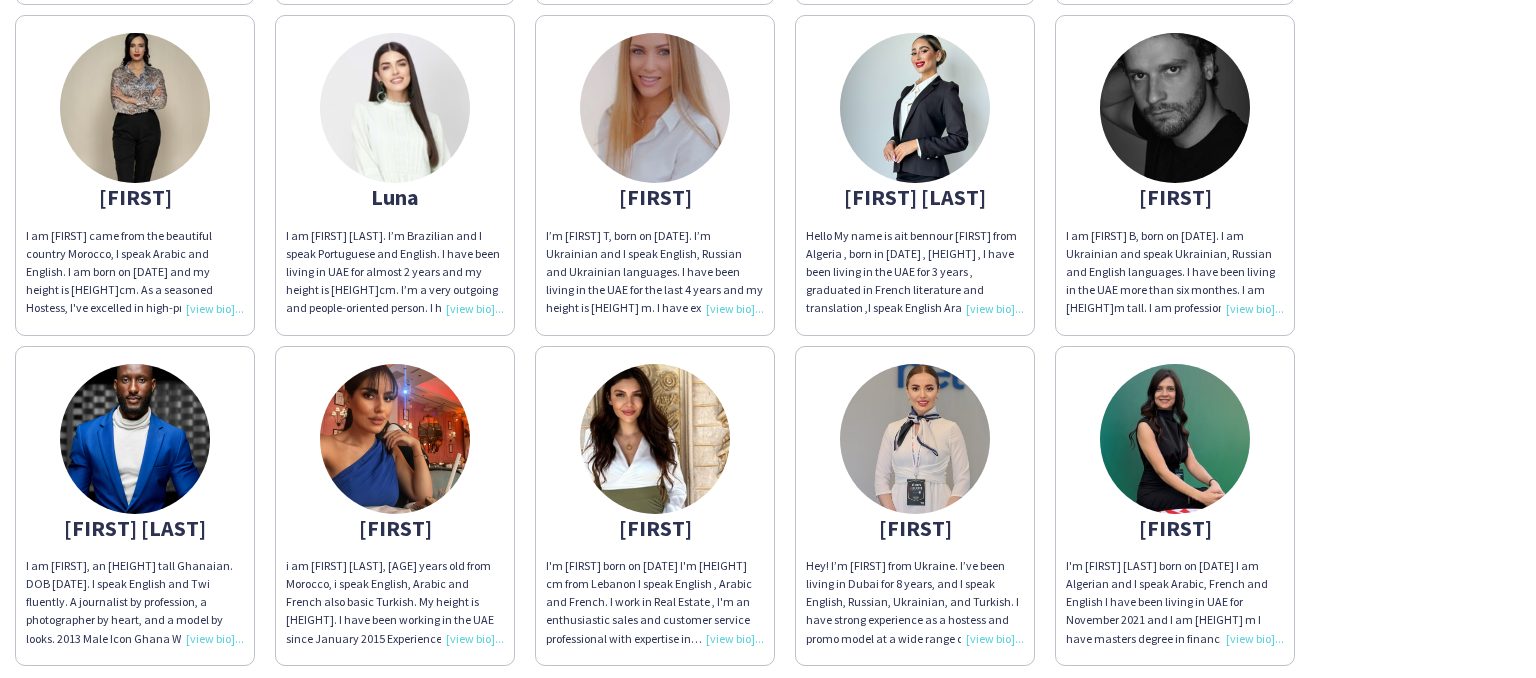 click on "I'm [FIRST] [LAST] born on [DATE]
I am Algerian and I speak Arabic, French and English
I have been living in UAE for November 2021 and I am  [HEIGHT] m
I have  masters degree in finance, 10 years experience in customer service and organising meetings and hosting events, I love travelling, discover new things, meet new people, I practice yoga, fitness, I hope we will do great things together 😊" 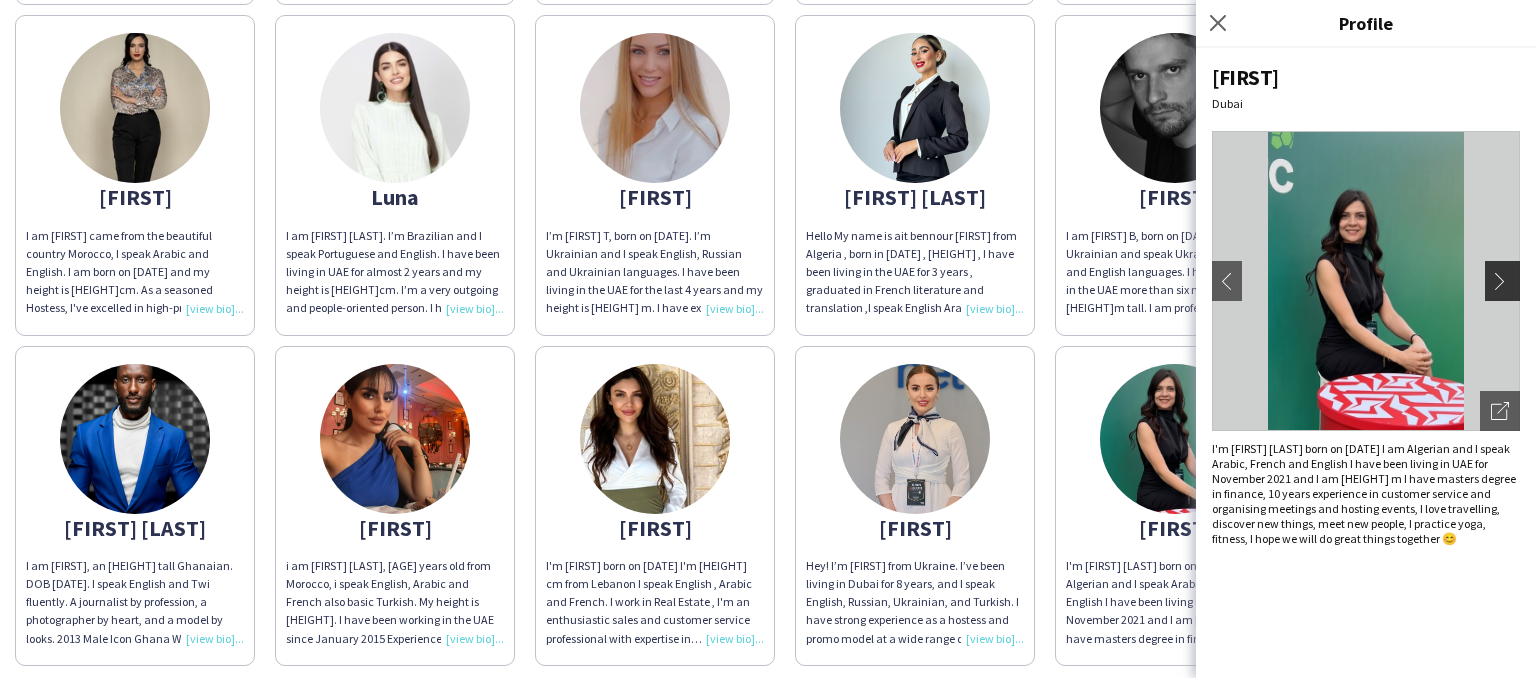click on "chevron-right" 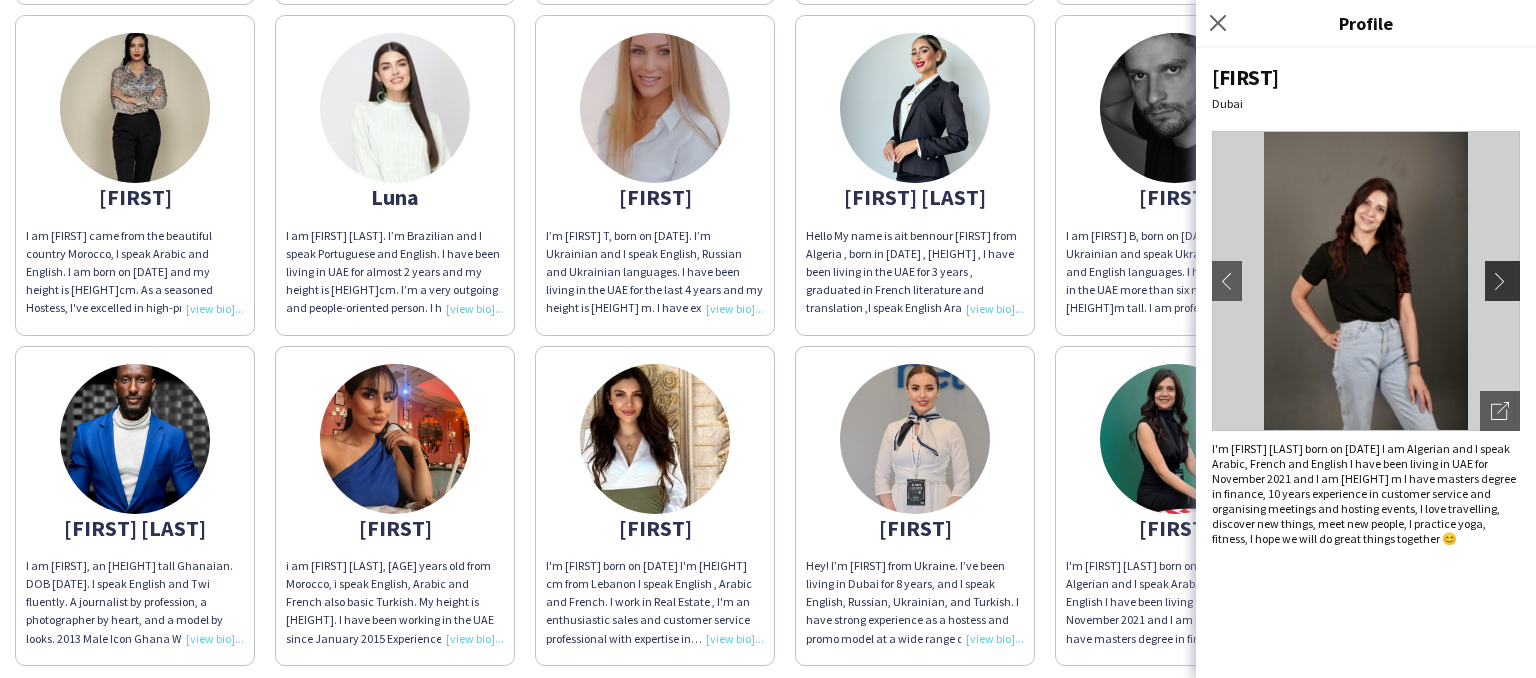 click on "chevron-right" 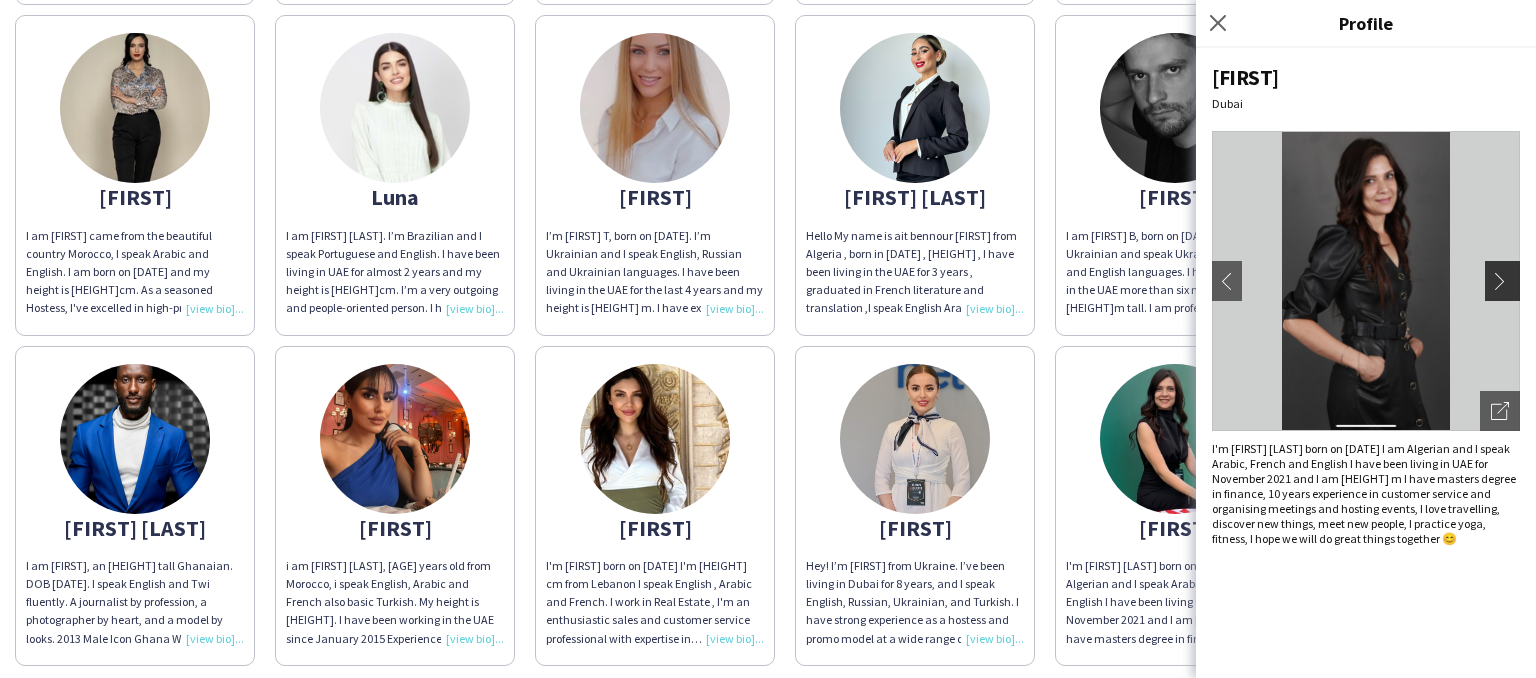 click on "chevron-right" 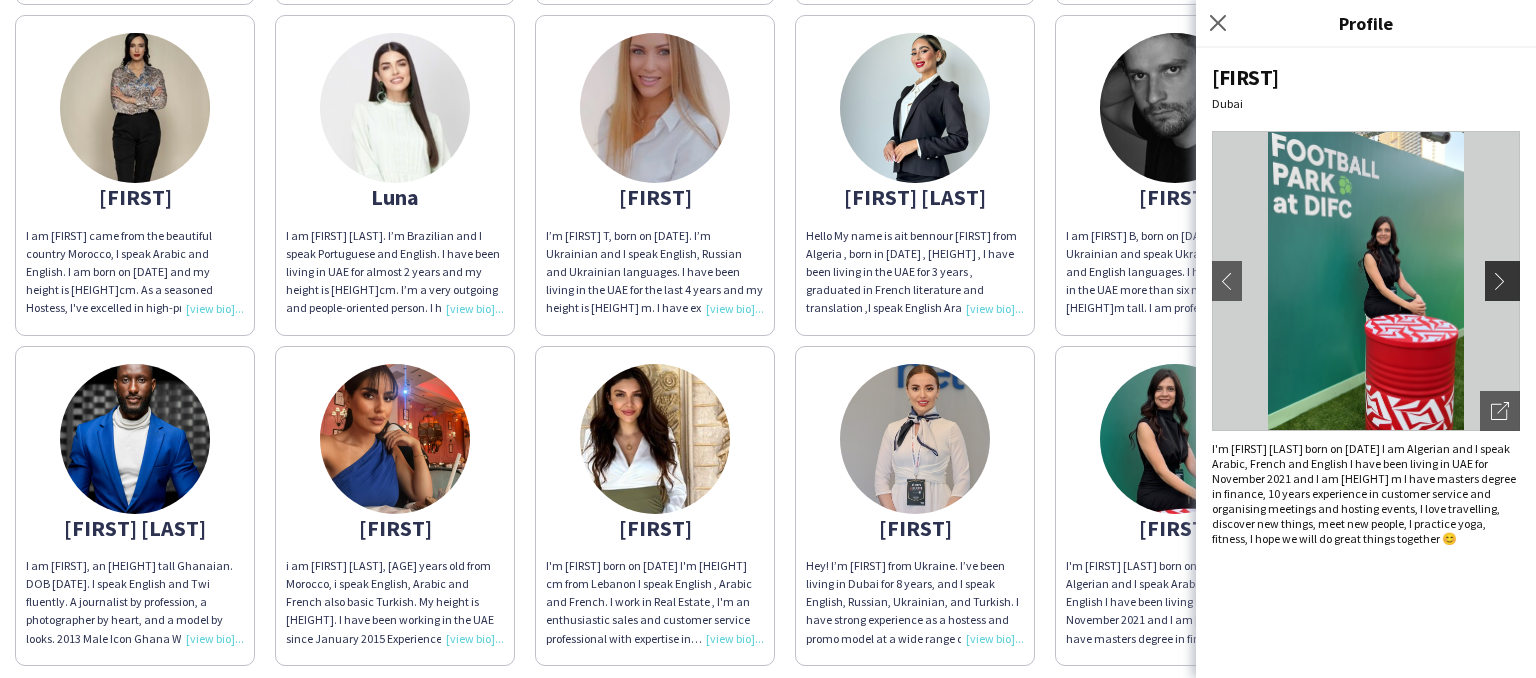 click on "chevron-right" 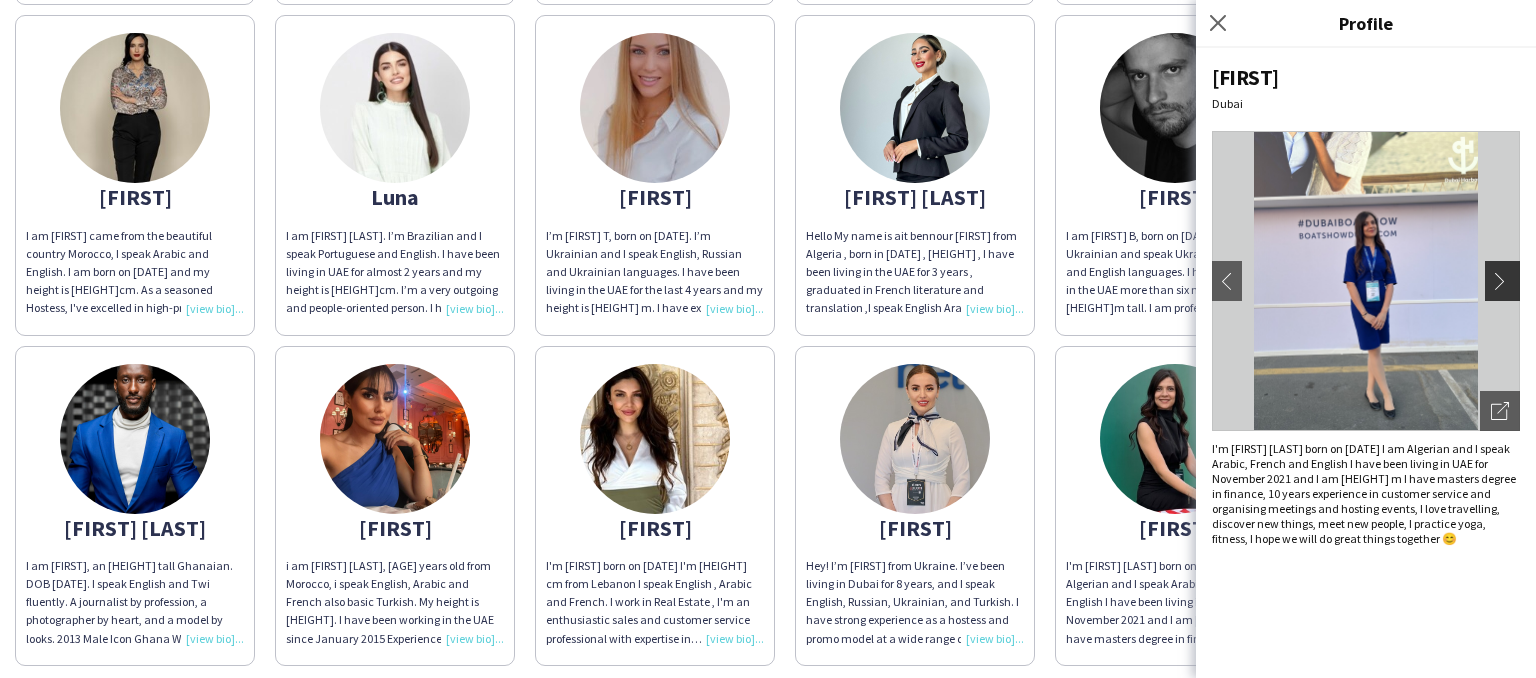 click on "chevron-right" 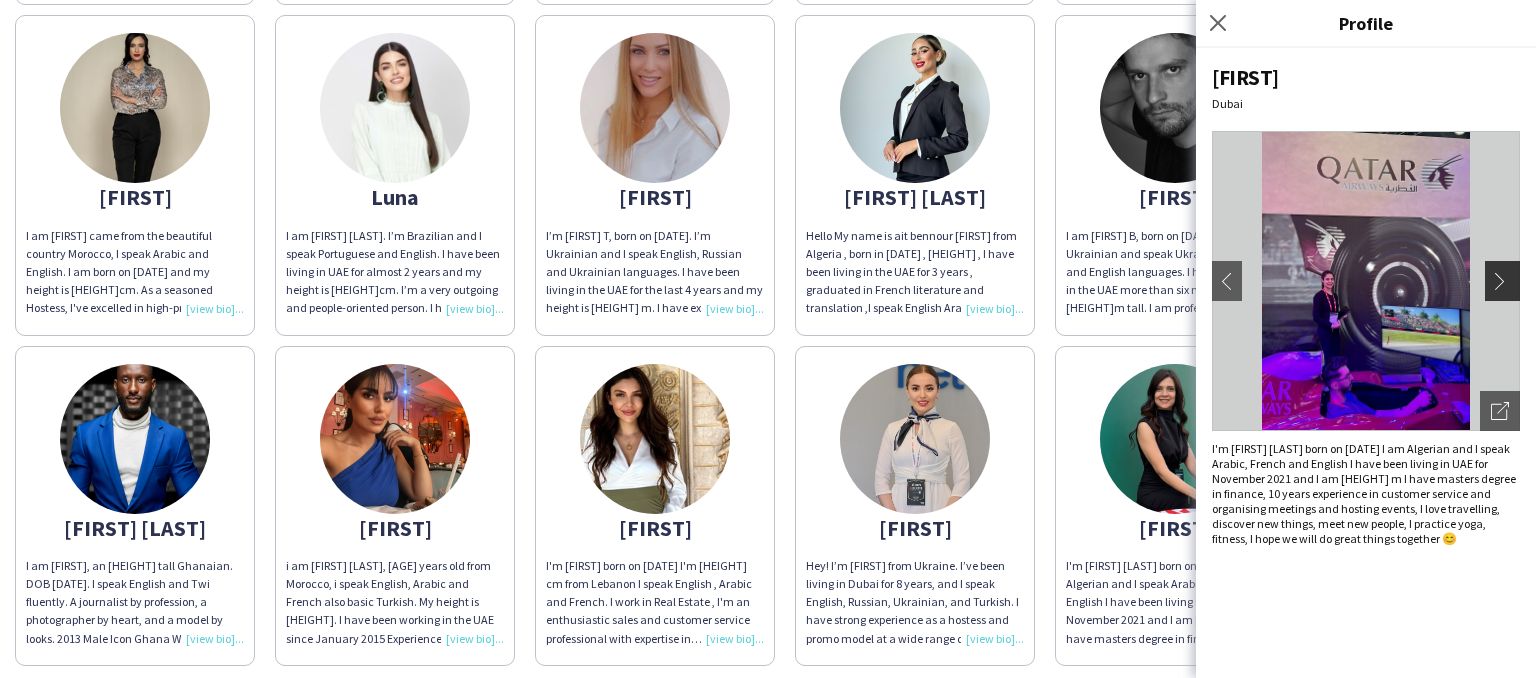 click on "chevron-right" 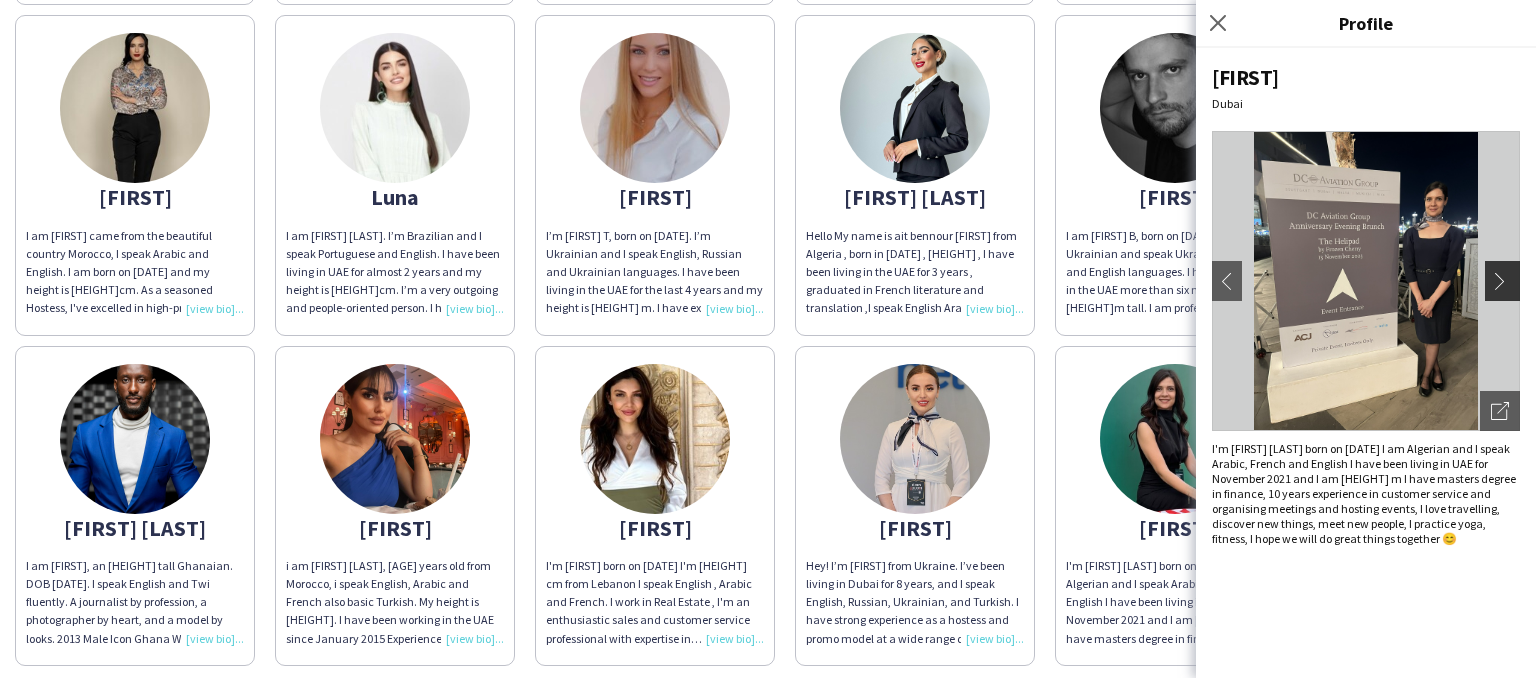 click on "chevron-right" 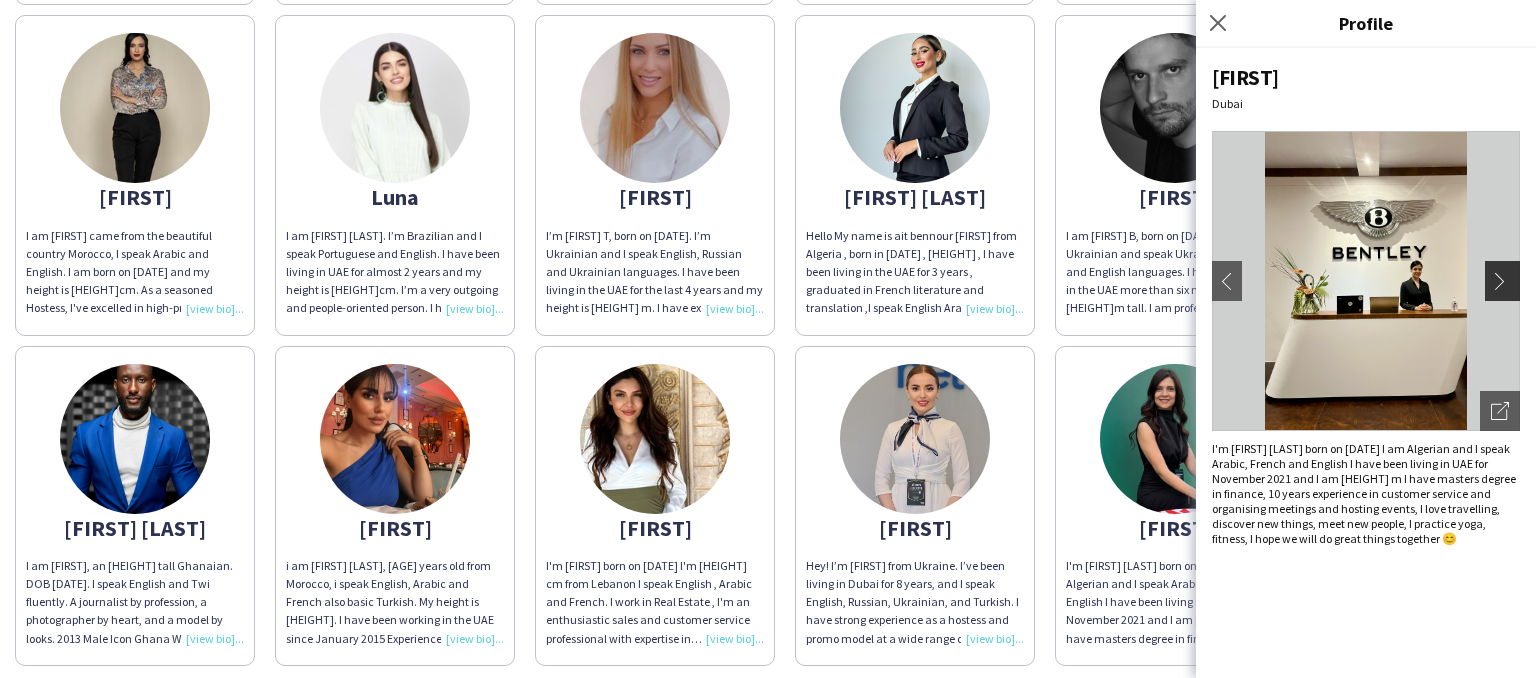 click on "chevron-right" 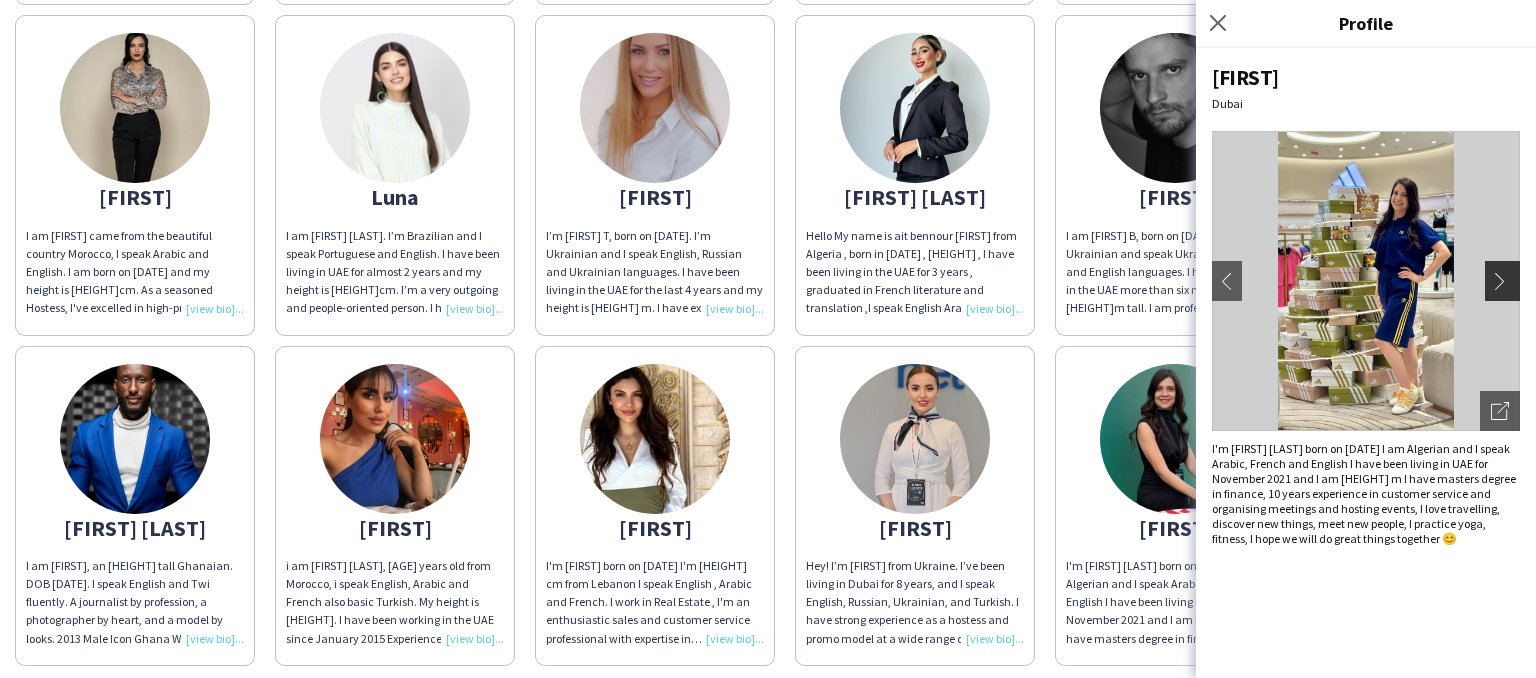 click on "chevron-right" 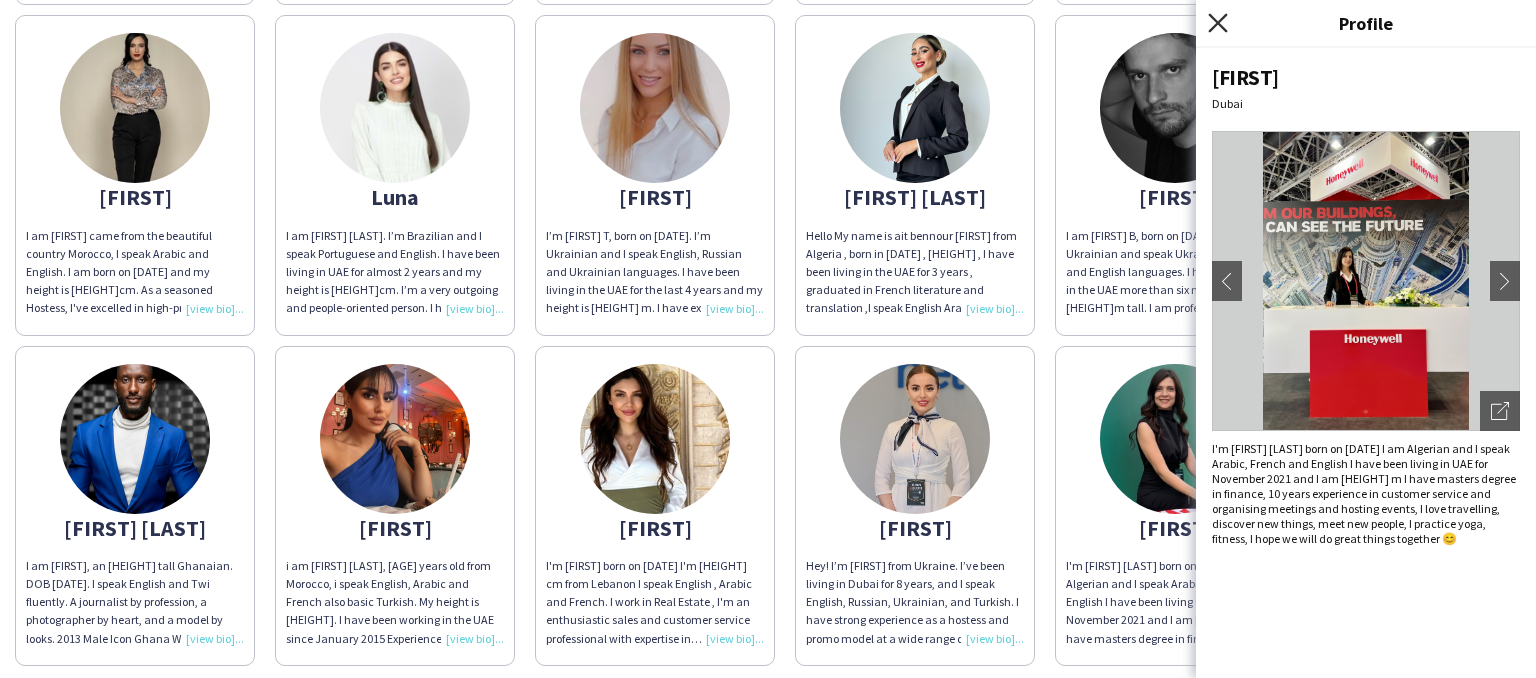 click 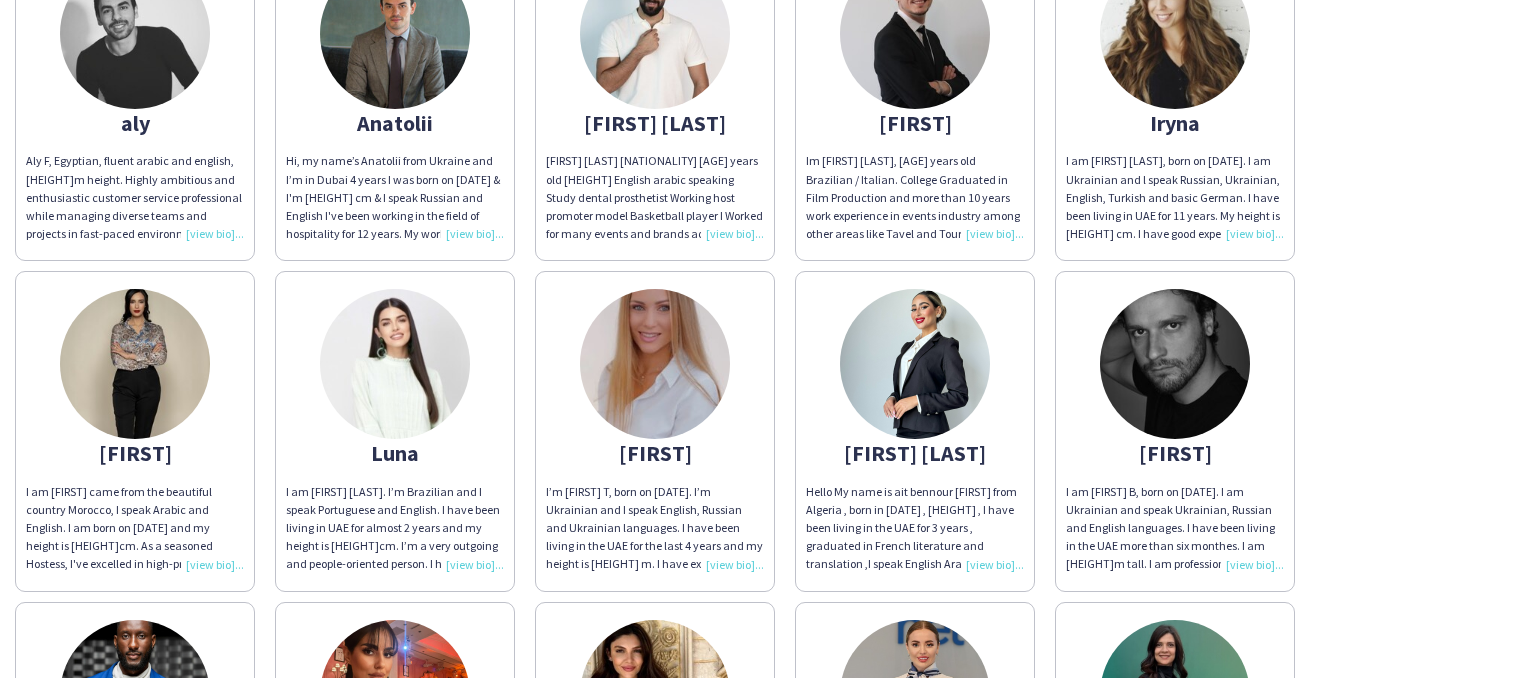 scroll, scrollTop: 284, scrollLeft: 0, axis: vertical 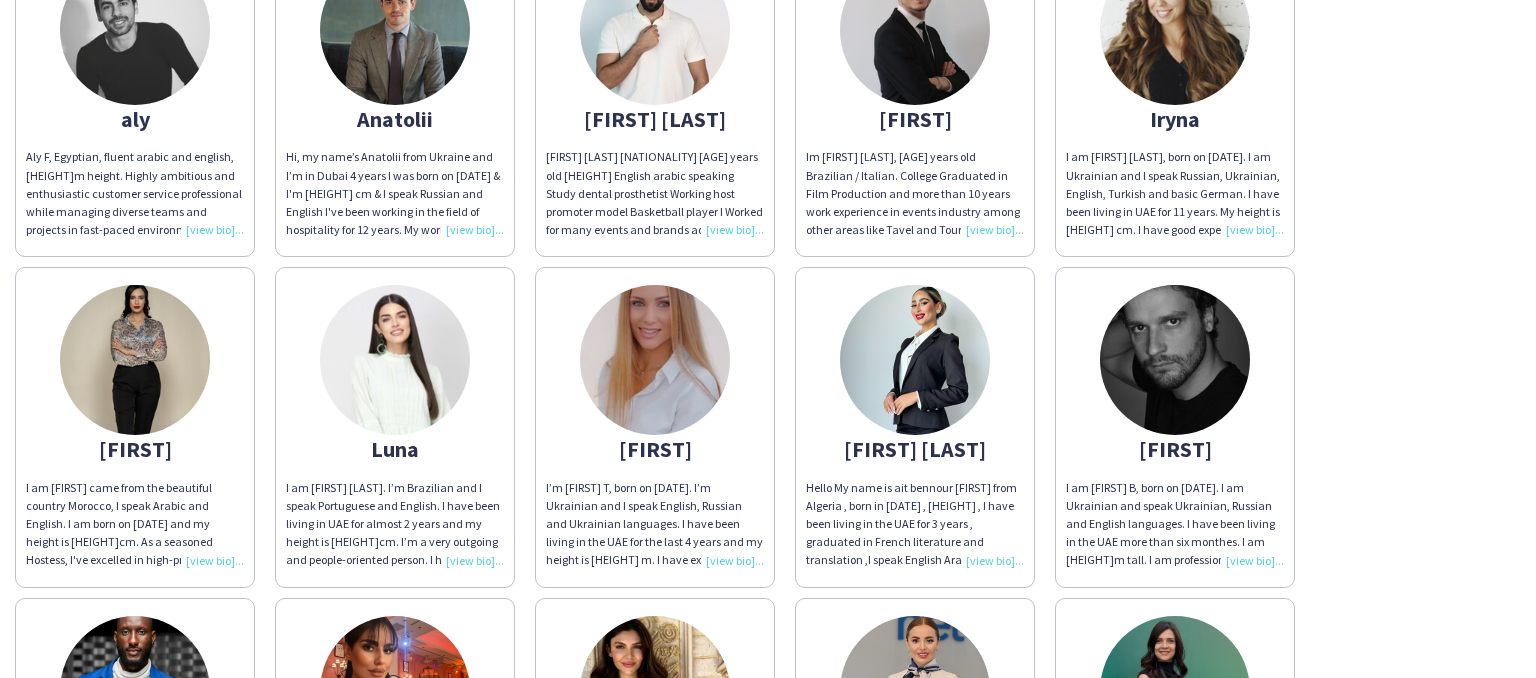 click on "I am [FIRST] B, born on [DATE]. I am Ukrainian and speak Ukrainian, Russian and English languages. I have been living in the UAE more than six monthes. I am [HEIGHT]m tall. I am professional actor from Ukrain, graduated in national university of theatre cinema and television. Worked in theater for 6 years, played in cinema, tv serials, commercials and so on." 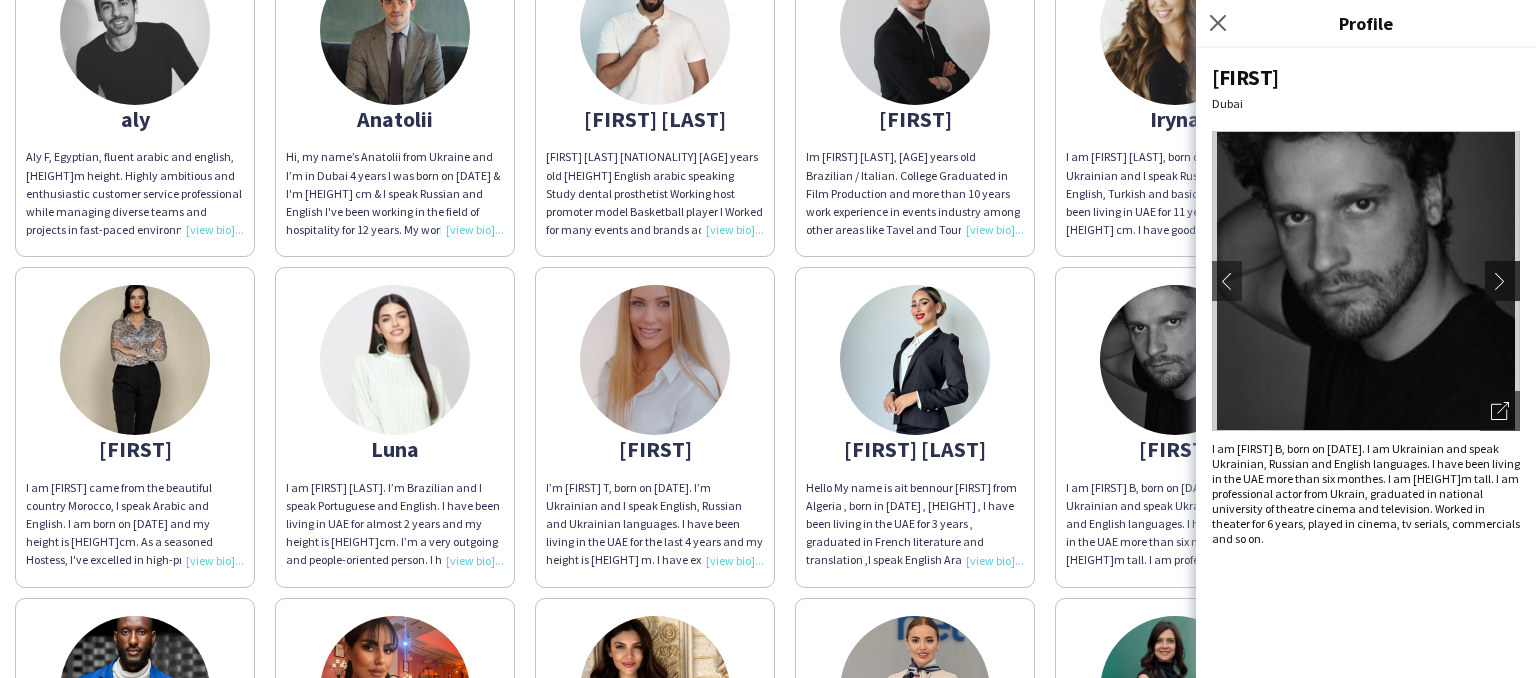 click on "chevron-right" 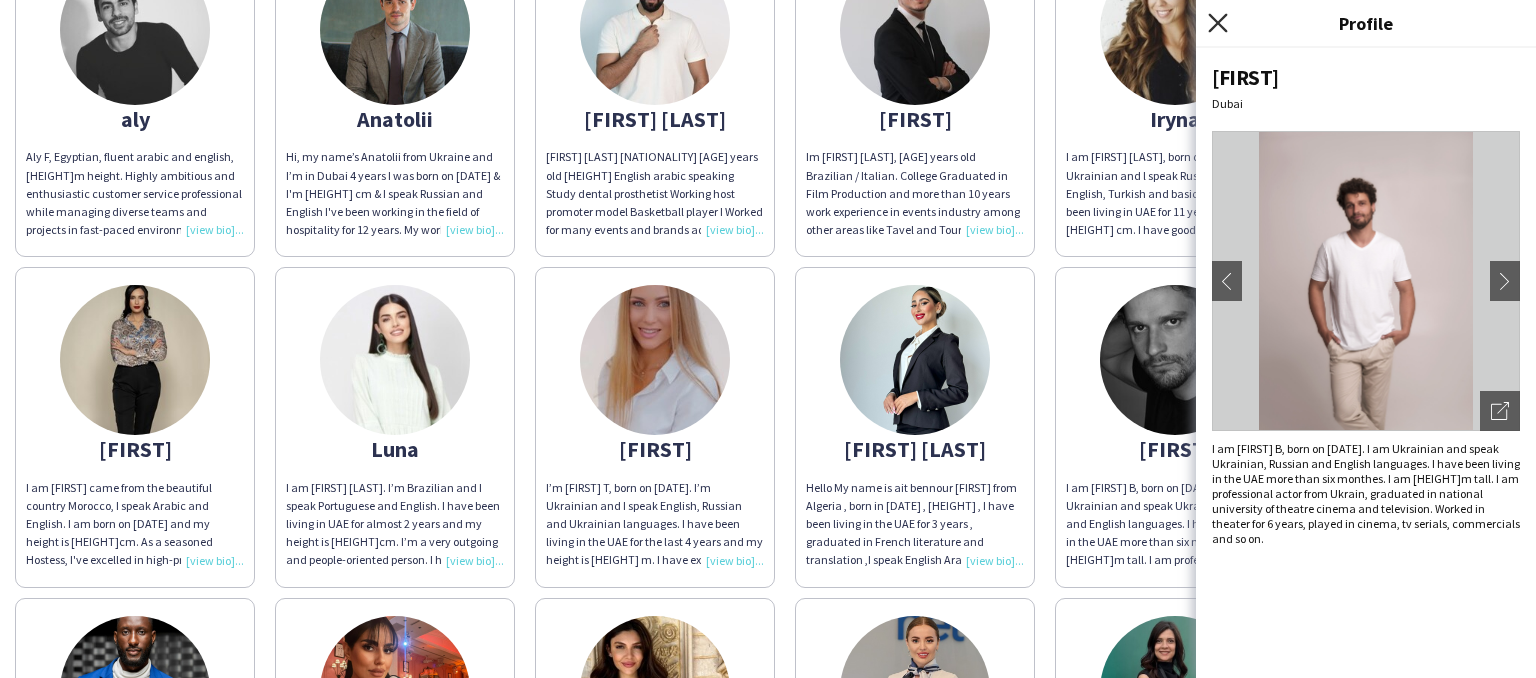 click on "Close pop-in" 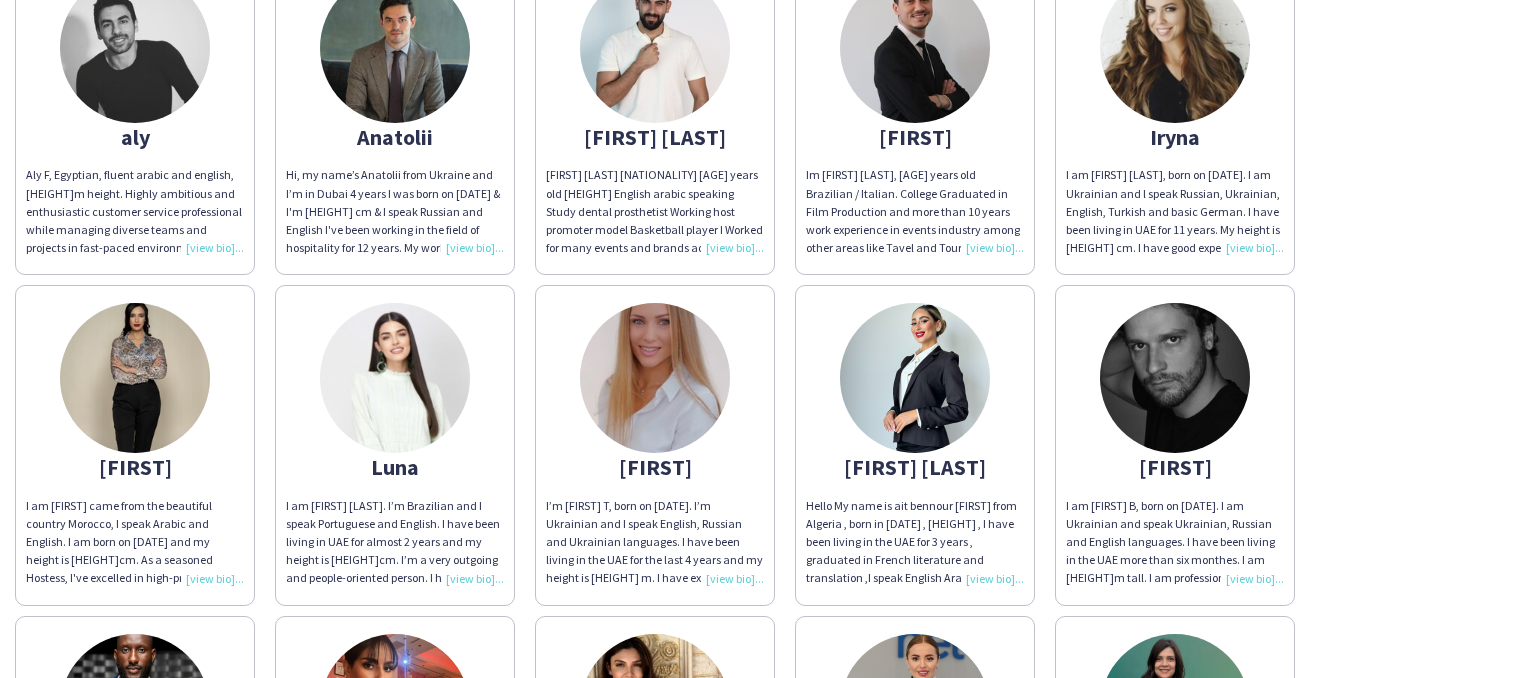 scroll, scrollTop: 250, scrollLeft: 0, axis: vertical 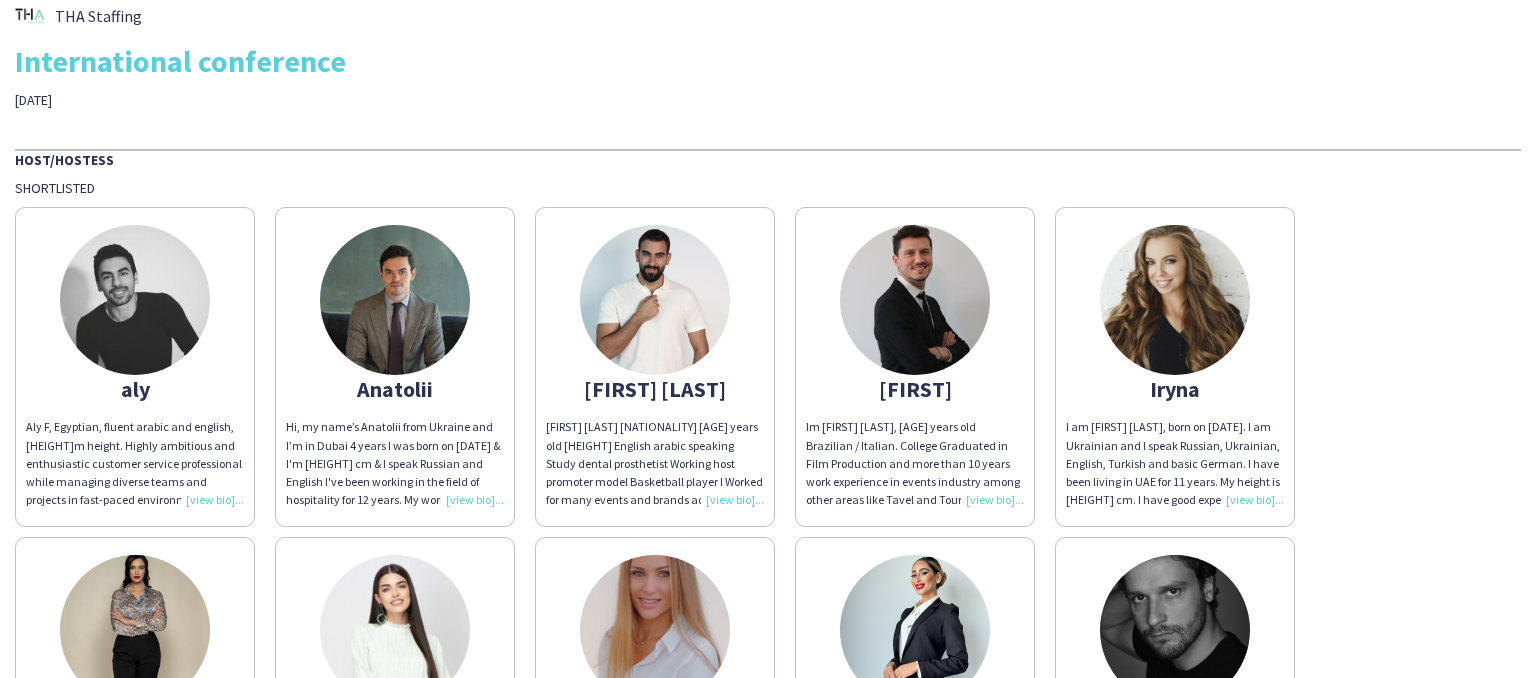 click on "Im [FIRST] [LAST], [AGE] years old Brazilian / Italian.
College Graduated in Film Production and more than 10 years work experience in events industry among other areas like Tavel and Tourism, Flight Attendant, Hospitality, Events Planner, Film Production and Sales.
As a dedicated and versatile professional with a proven track record of delivering exceptional results, I bring a blend of skills, experience, and passion that make me a strong fit for your team." 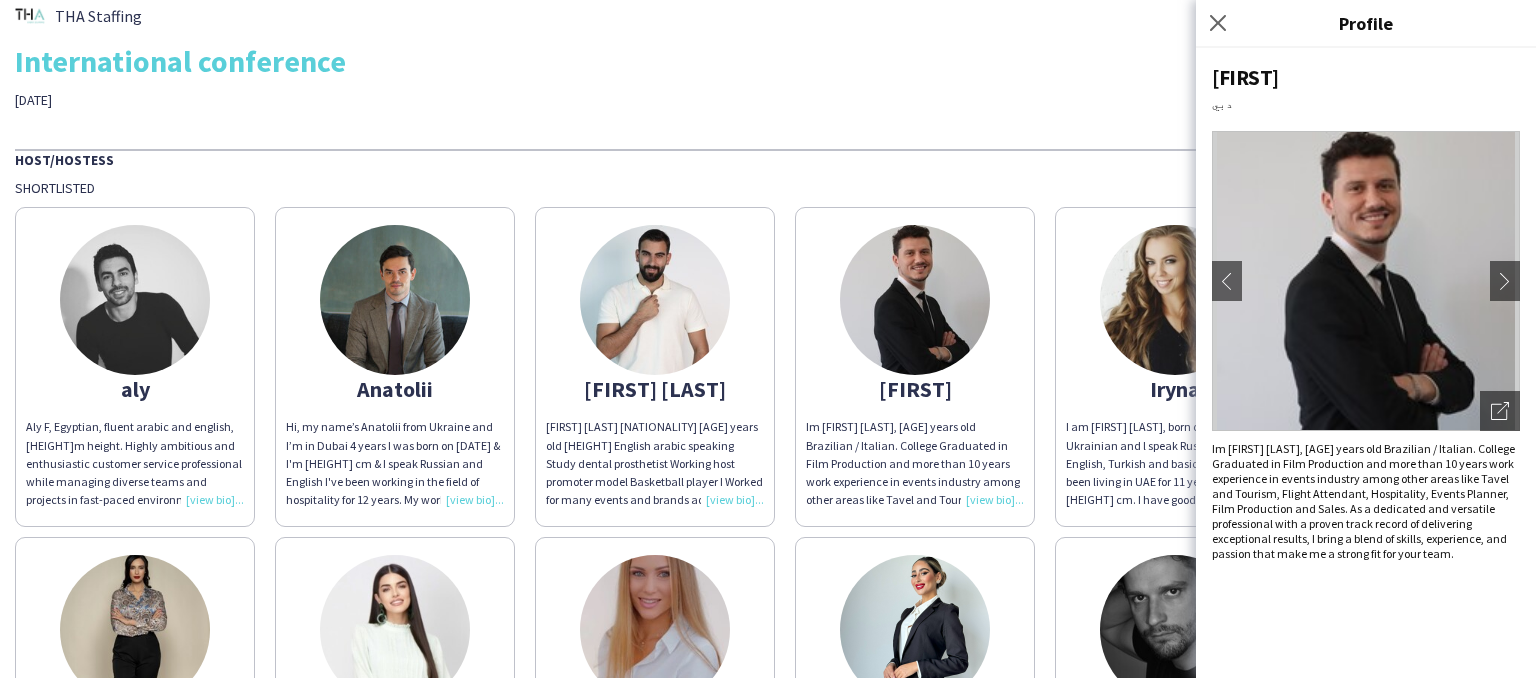 click on "Hi, my name’s Anatolii from Ukraine and I’m in Dubai 4 years I was born on [DATE] & I'm [HEIGHT] cm & I speak Russian and English I've been working in the field of hospitality for 12 years. My work experience as a waiter, host, bartender, manager and promoter. I am a sociable and cheerful person who enjoys the work I undertake. I have done a lot of events, exhibitions and privet parties with high profile clients and always spread good energy at work." 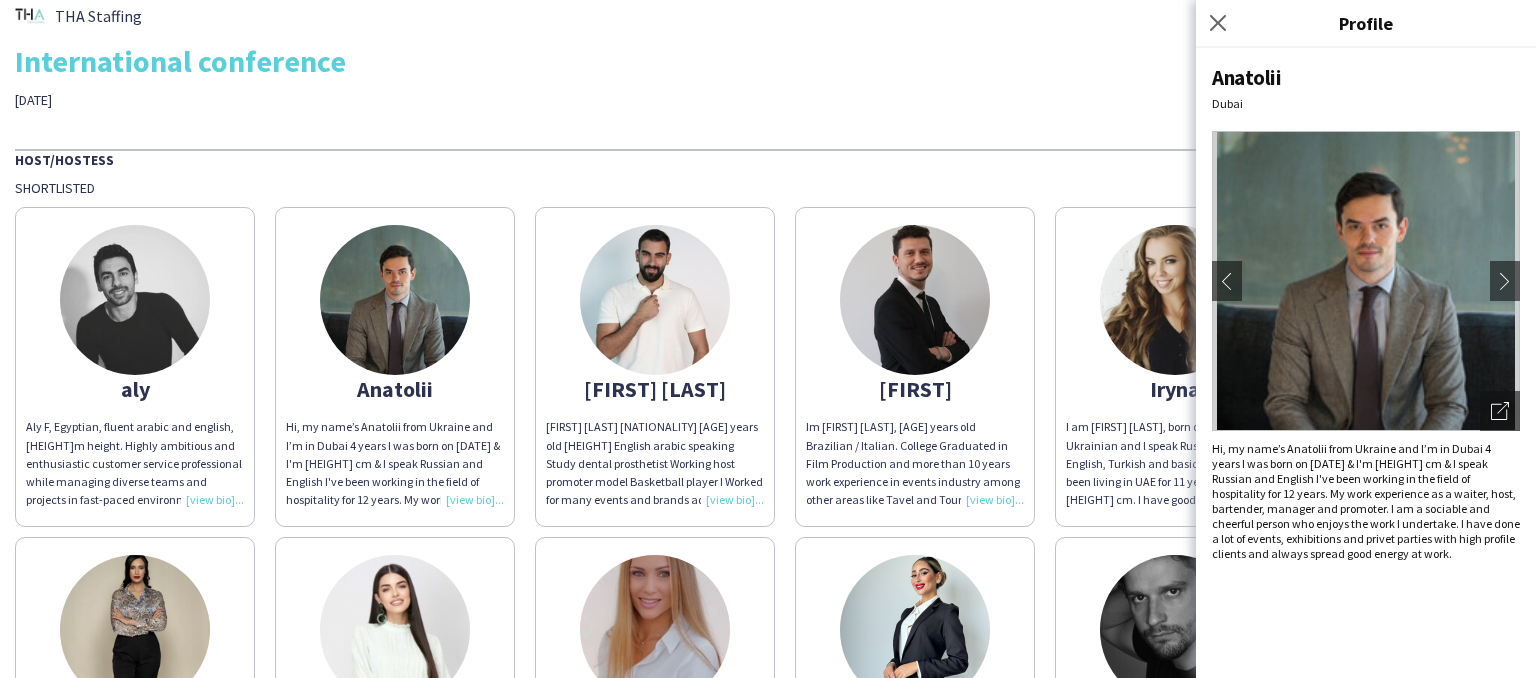 click on "International conference" 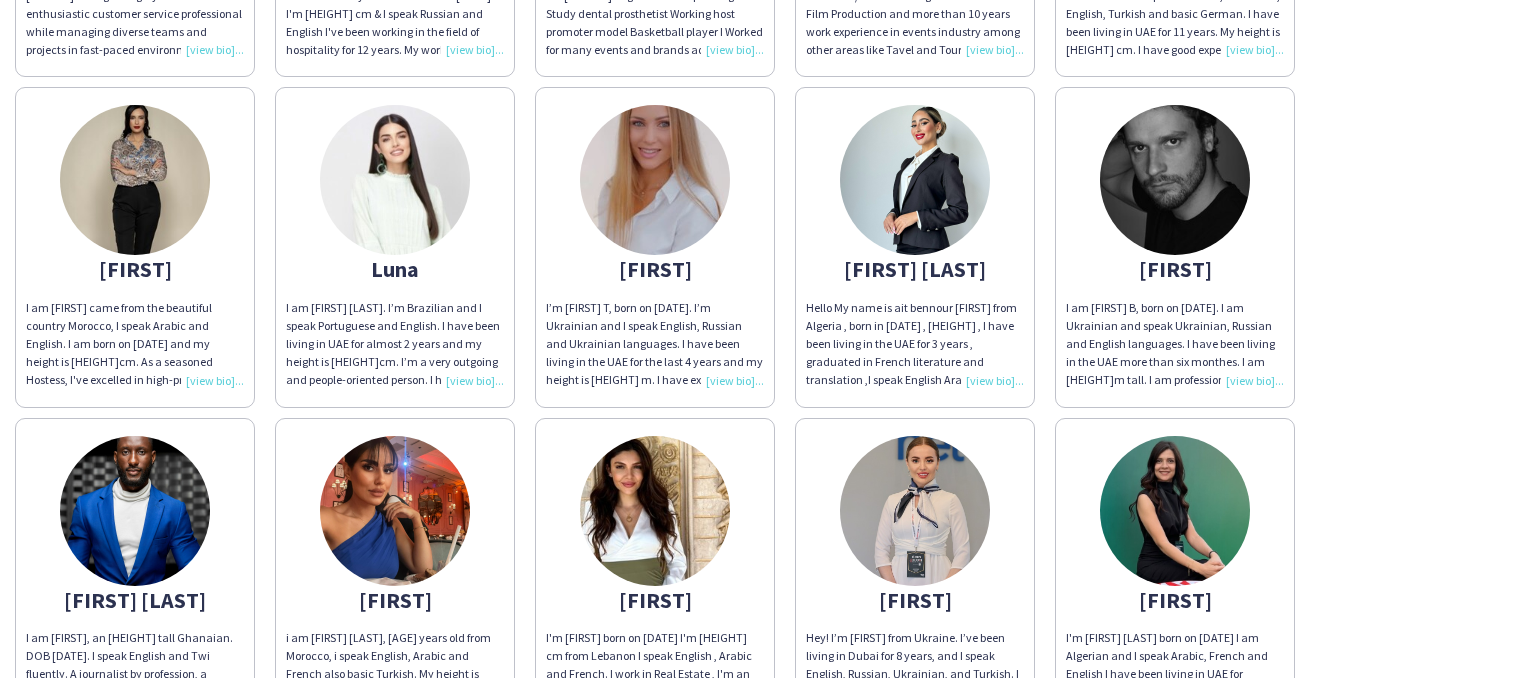 scroll, scrollTop: 508, scrollLeft: 0, axis: vertical 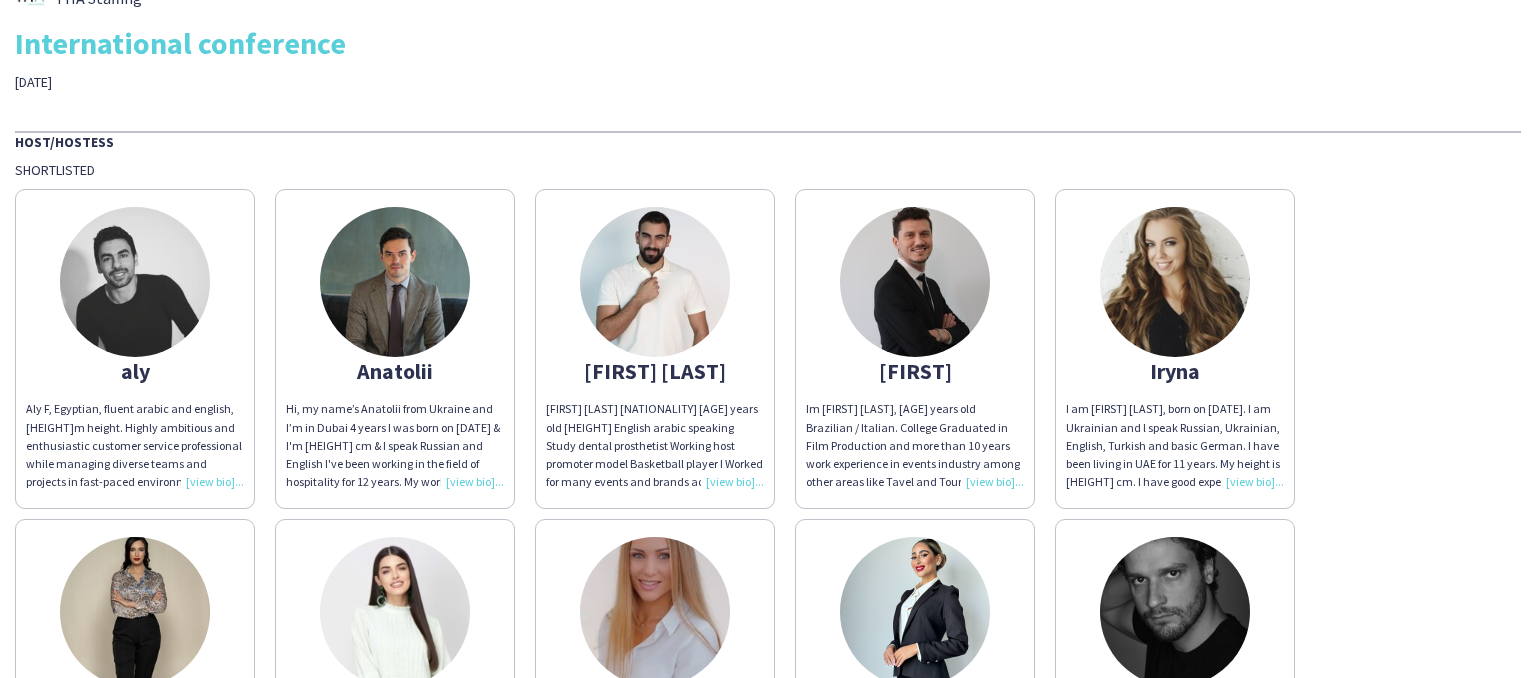 click on "Host/Hostess   Shortlisted   aly
Aly F, Egyptian, fluent arabic and english, [HEIGHT]m height.
Highly ambitious and enthusiastic customer service professional while
managing diverse teams and projects in fast-paced environments.
Passionate about innovation and continuous improvement.
Experience in hospitality as cabin crew, store manager and other positons.  Anatolii
Hi, my name’s Anatolii from Ukraine and I’m in Dubai 4 years I was born on [DATE] & I'm [HEIGHT] cm & I speak Russian and English I've been working in the field of hospitality for 12 years. My work experience as a waiter, host, bartender, manager and promoter. I am a sociable and cheerful person who enjoys the work I undertake. I have done a lot of events, exhibitions and privet parties with high profile clients and always spread good energy at work.
[FIRST] [LAST]
Guilherme
Iryna
Khadija
Luna
Maryna
Melina Yasmine
Mykyta
Nana Yaw Kusi
Salima
Yanina
Yulia
Zineb" 